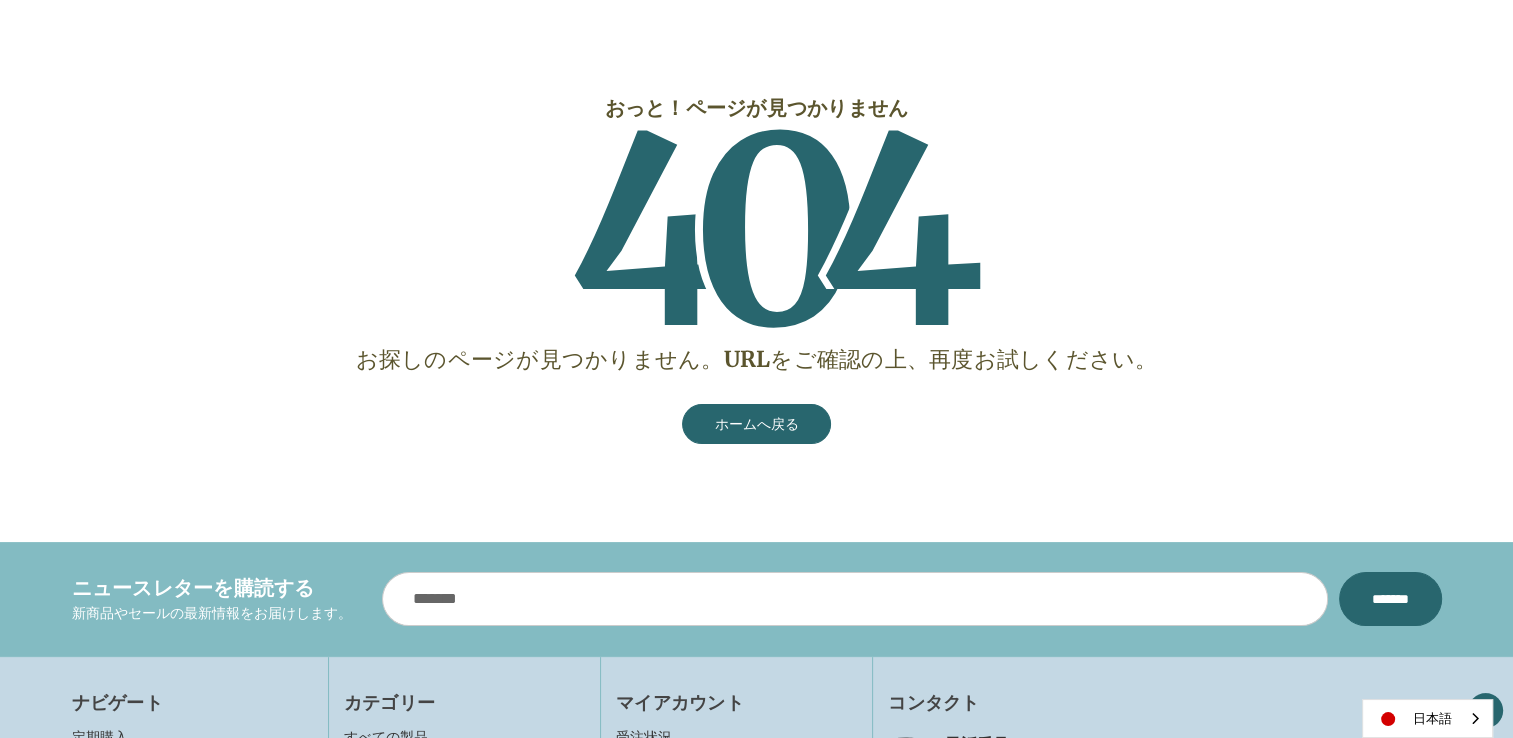 scroll, scrollTop: 260, scrollLeft: 0, axis: vertical 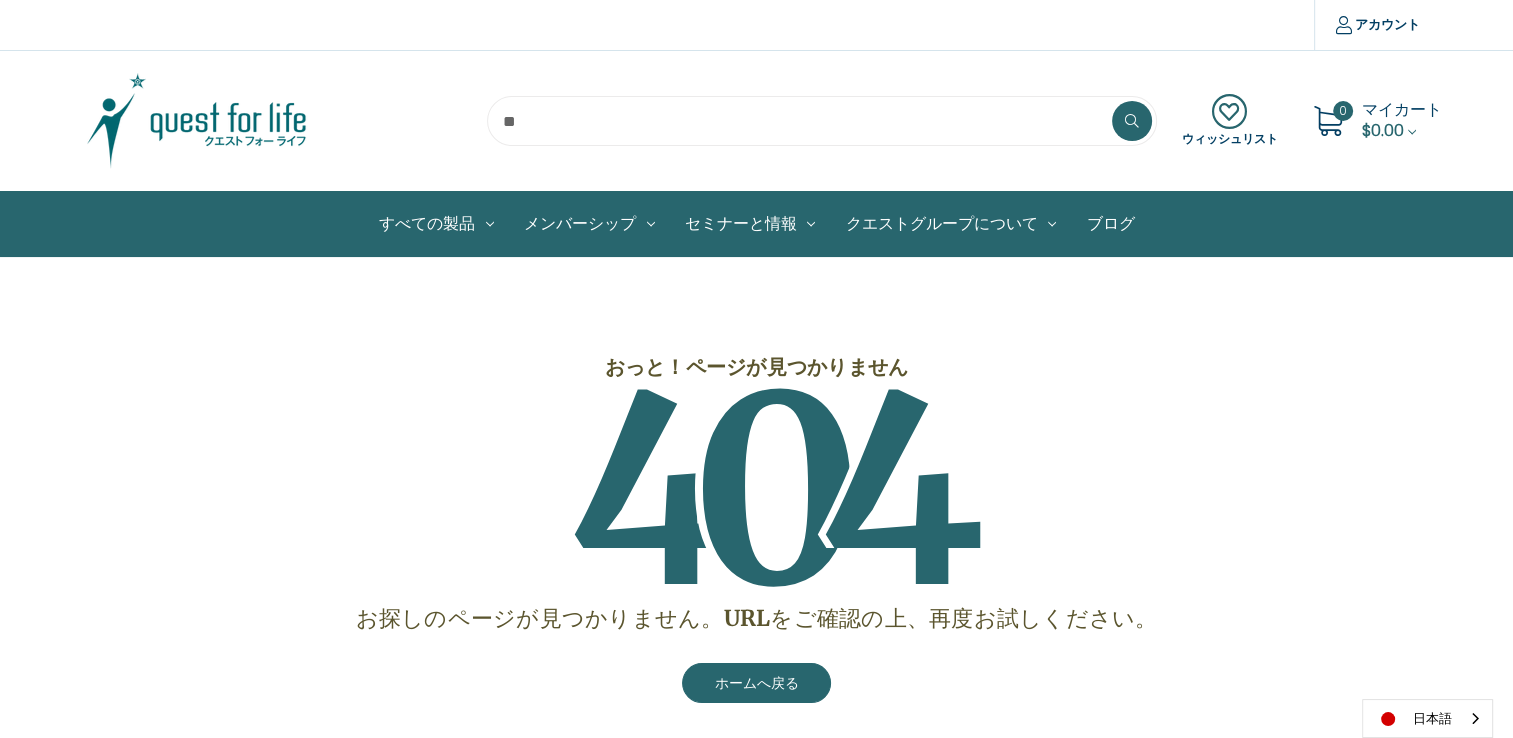 click at bounding box center [197, 121] 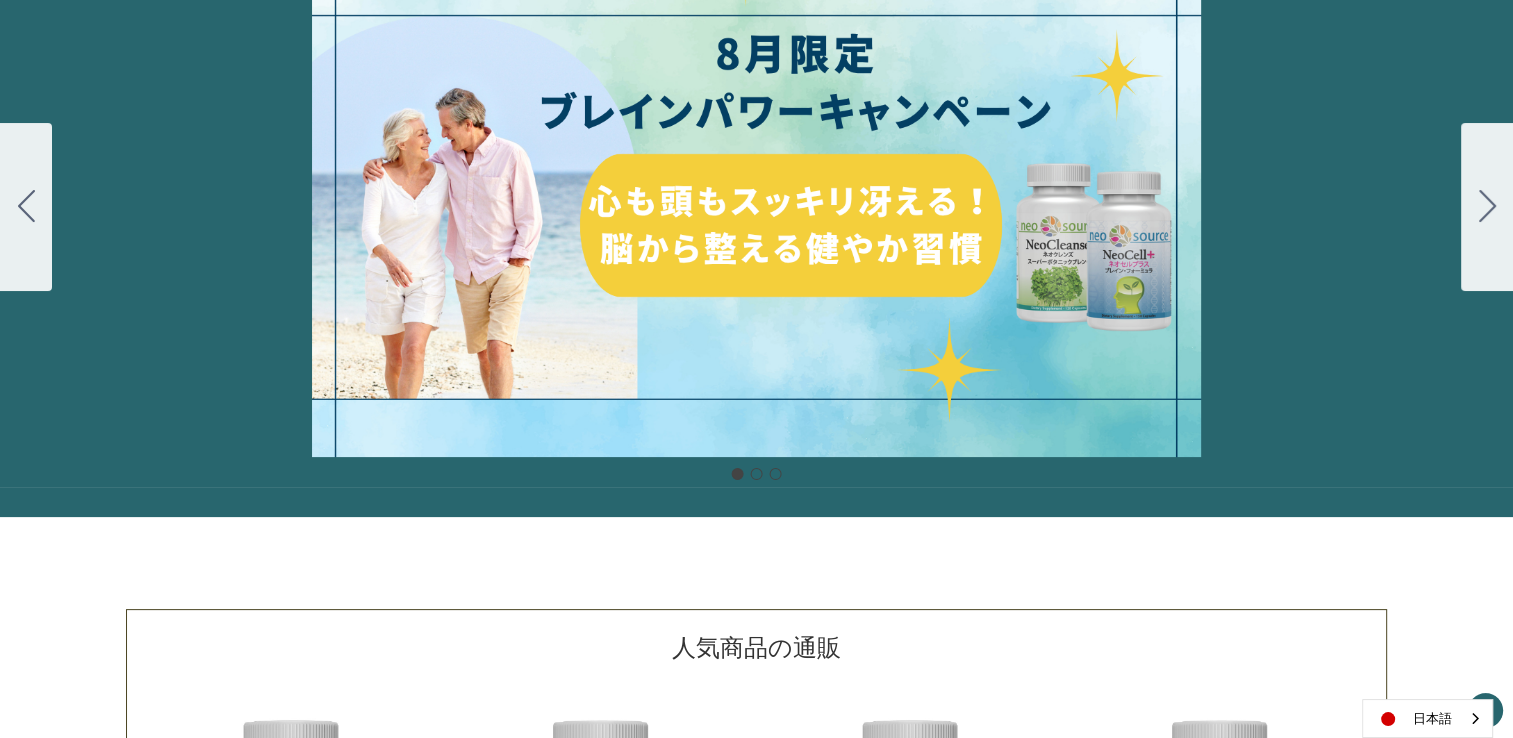 scroll, scrollTop: 220, scrollLeft: 0, axis: vertical 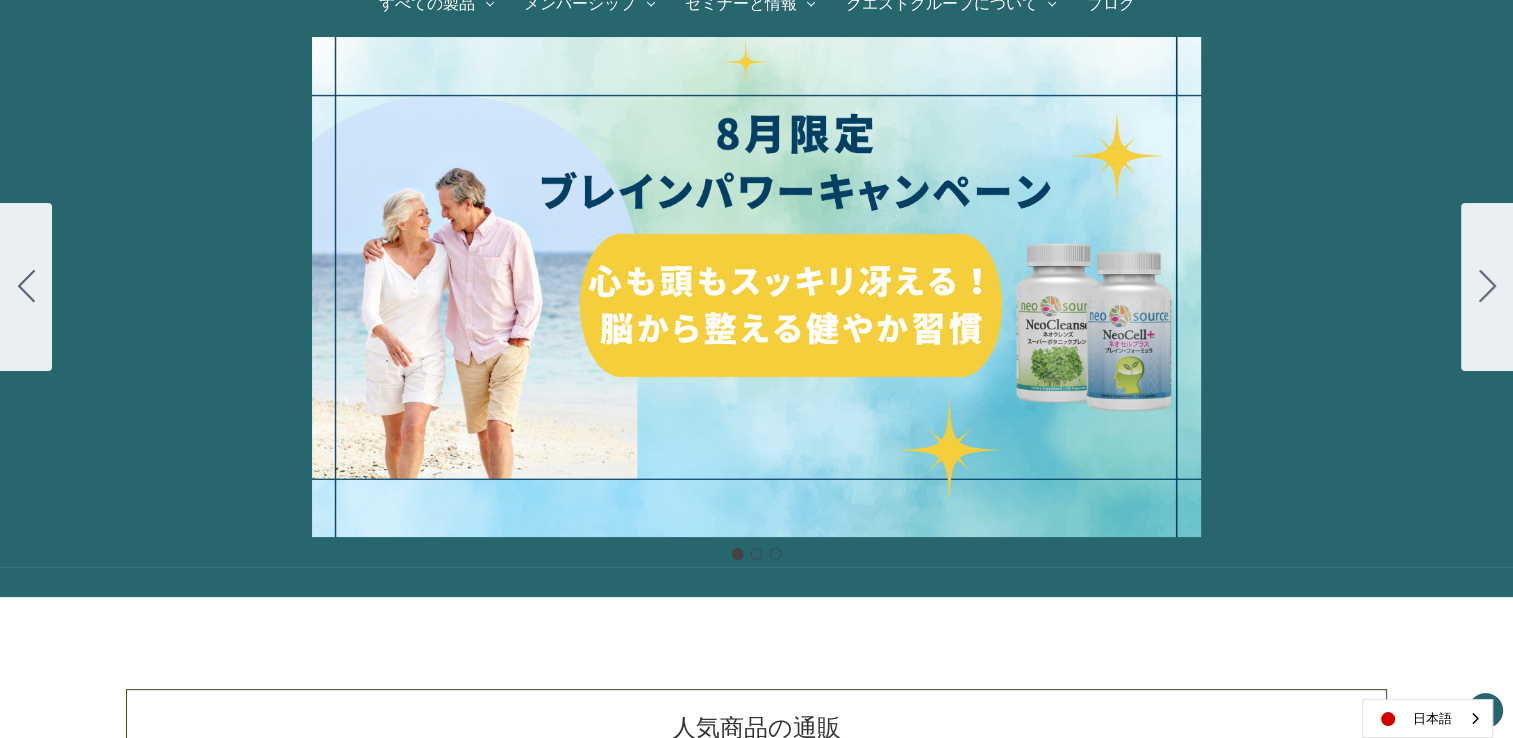 click on "細胞プロテクトセット
通常188ドル
セール価格160ドル
$28 OFF
2025年4月1日～4月30日
12月１日〜23日
販売中" at bounding box center (756, 287) 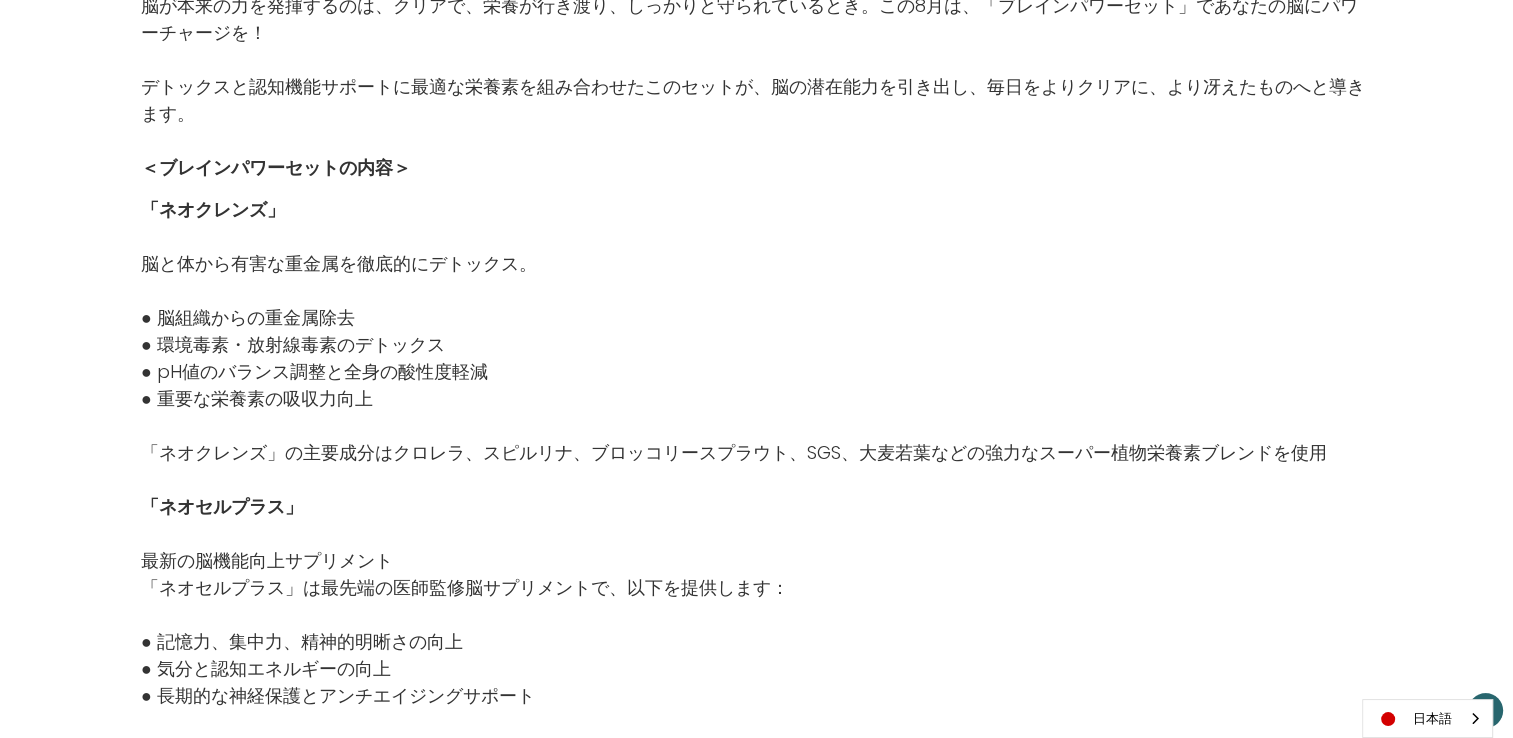 scroll, scrollTop: 1064, scrollLeft: 0, axis: vertical 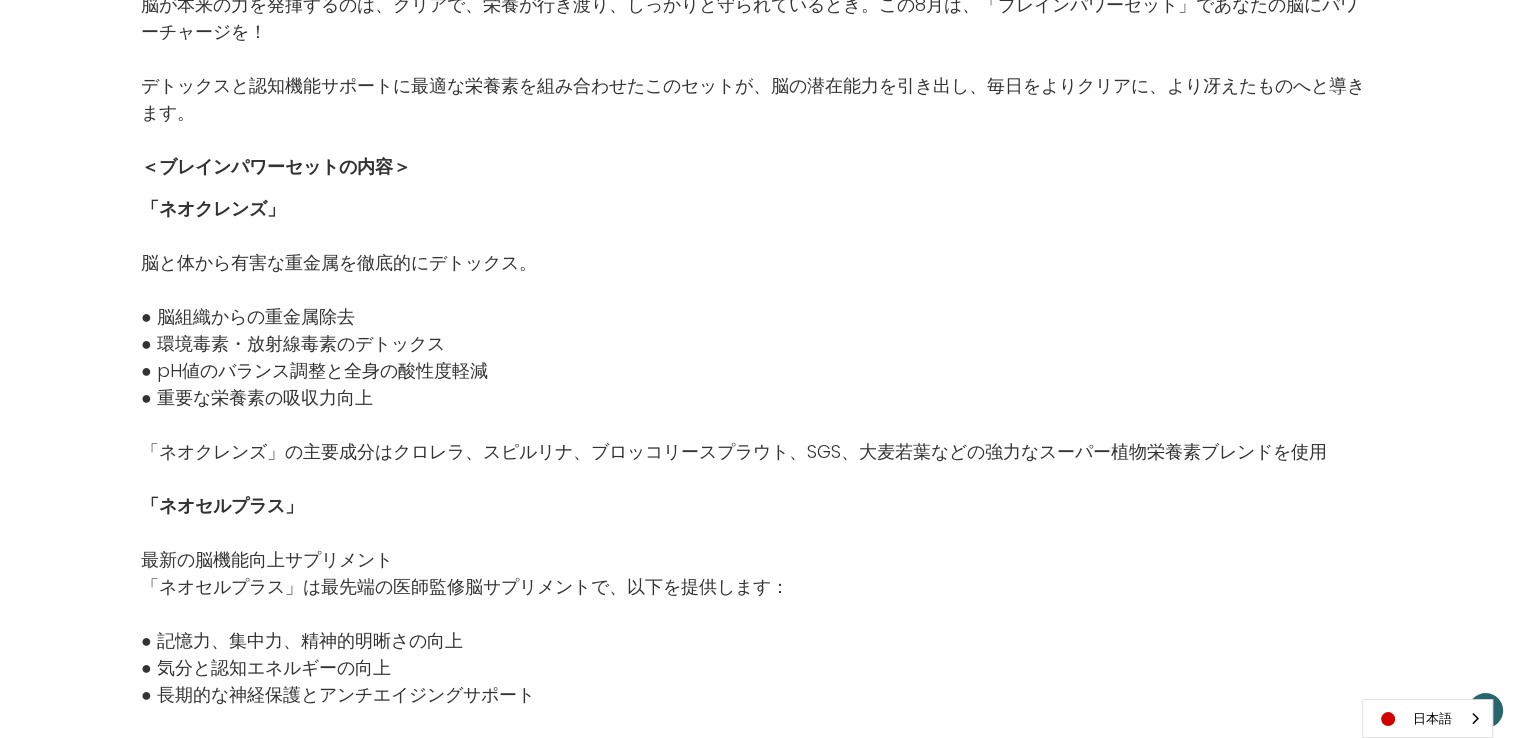 click at bounding box center [734, 289] 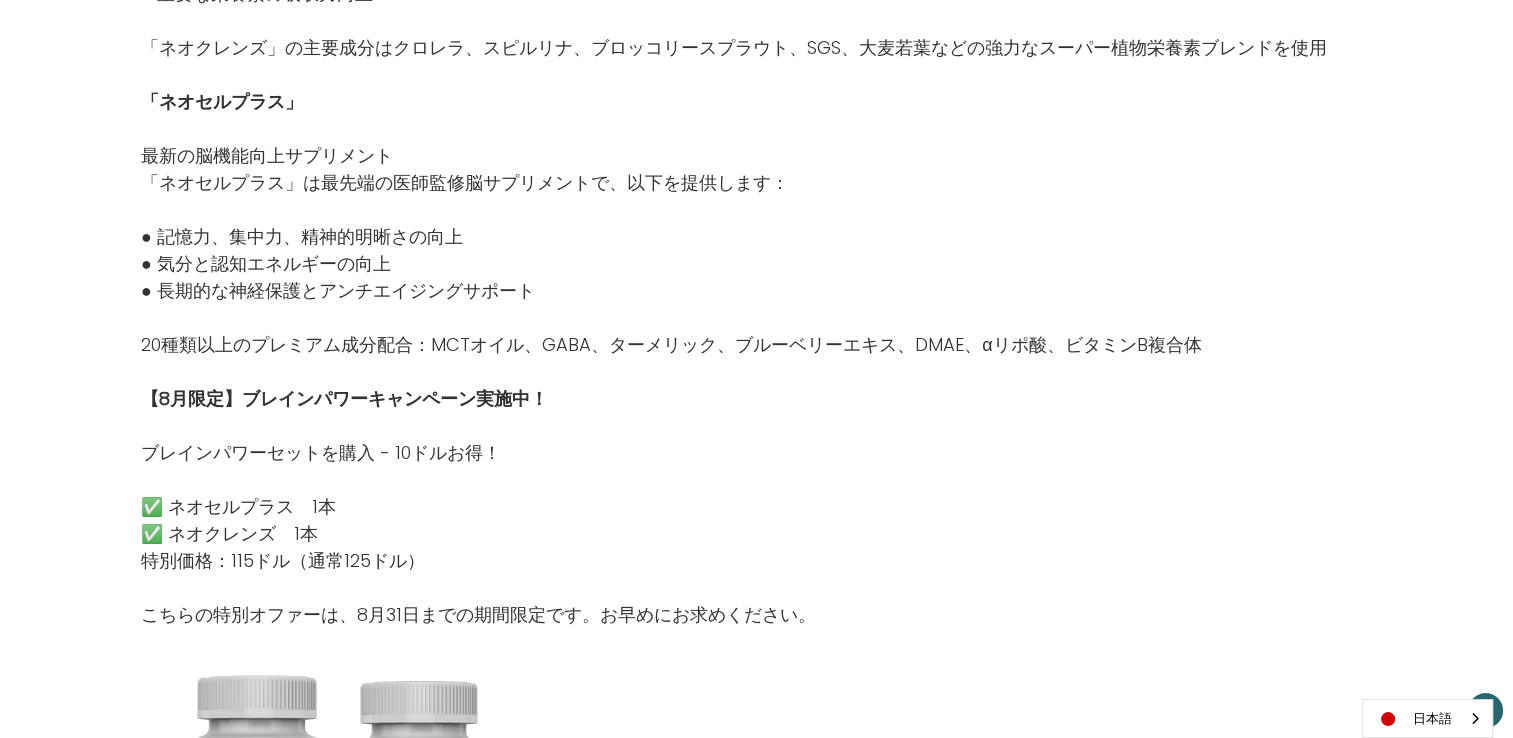 scroll, scrollTop: 1496, scrollLeft: 0, axis: vertical 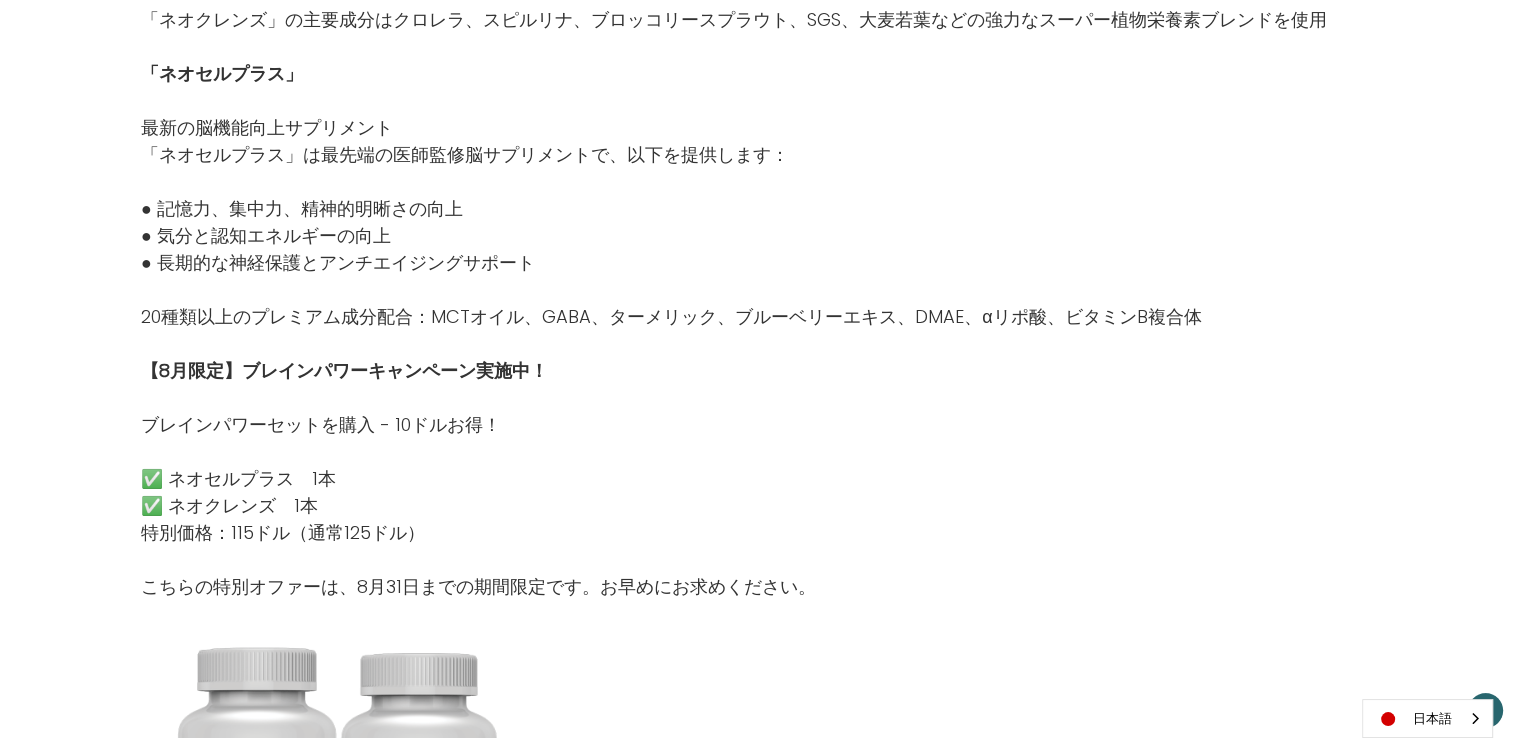 click at bounding box center [734, 289] 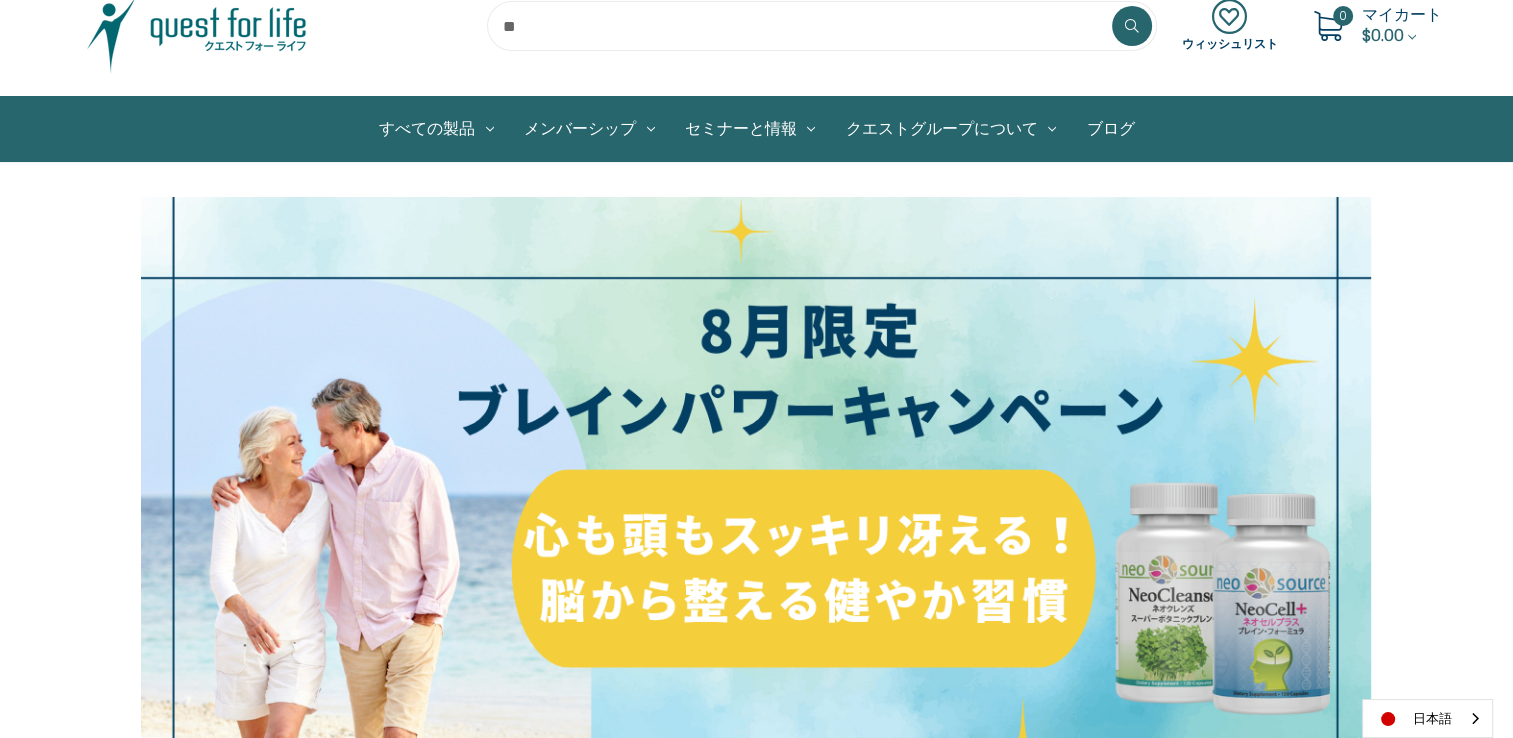 scroll, scrollTop: 0, scrollLeft: 0, axis: both 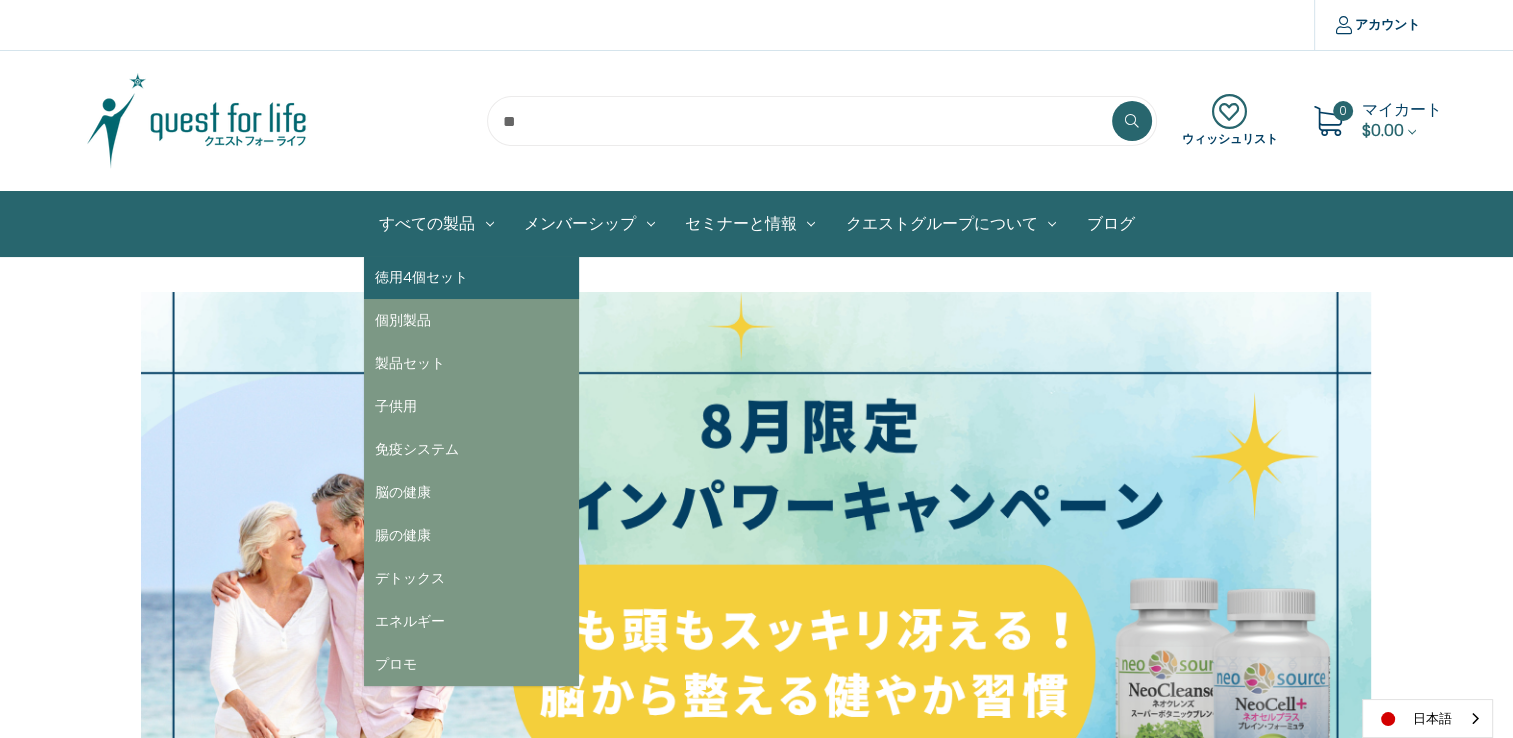 click on "徳用4個セット" at bounding box center (471, 277) 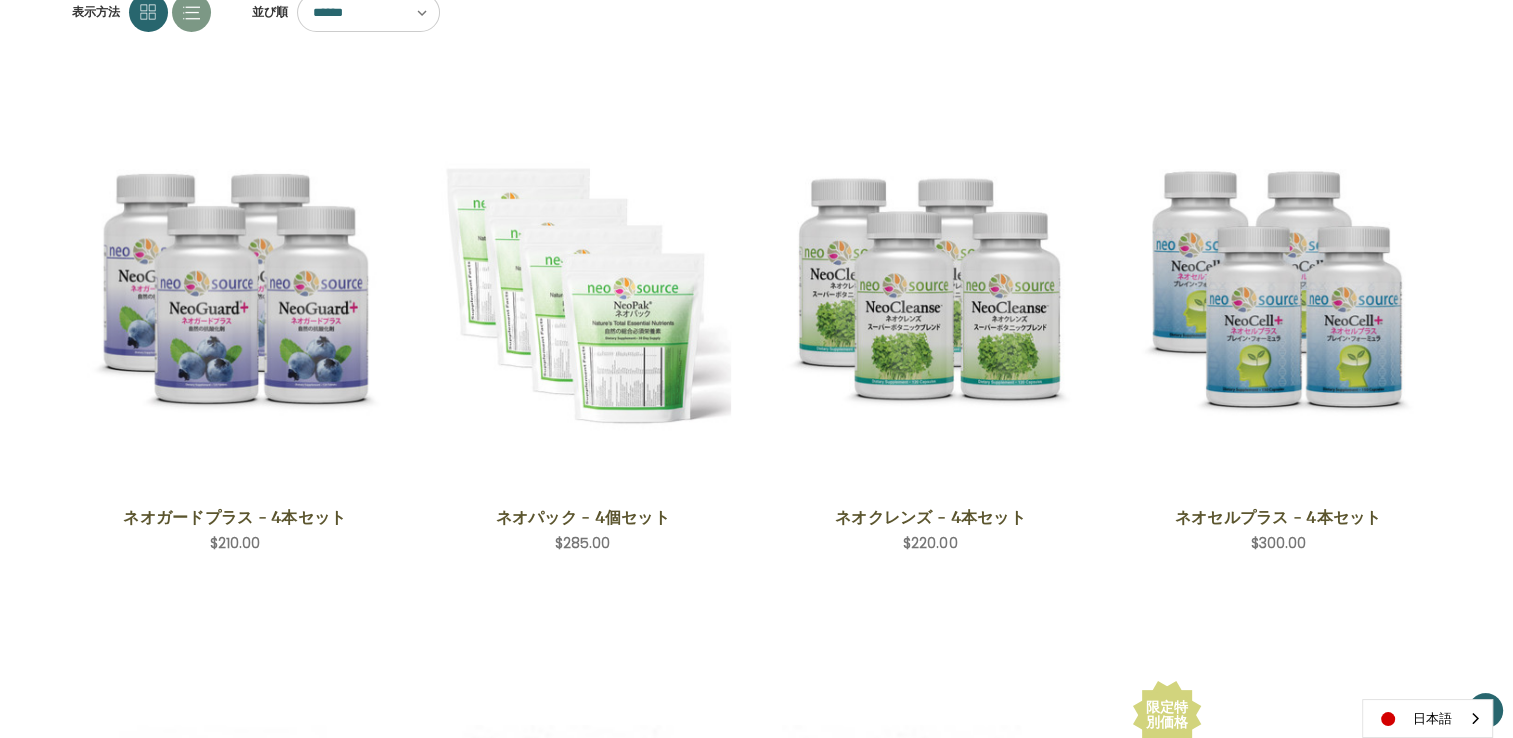 scroll, scrollTop: 332, scrollLeft: 0, axis: vertical 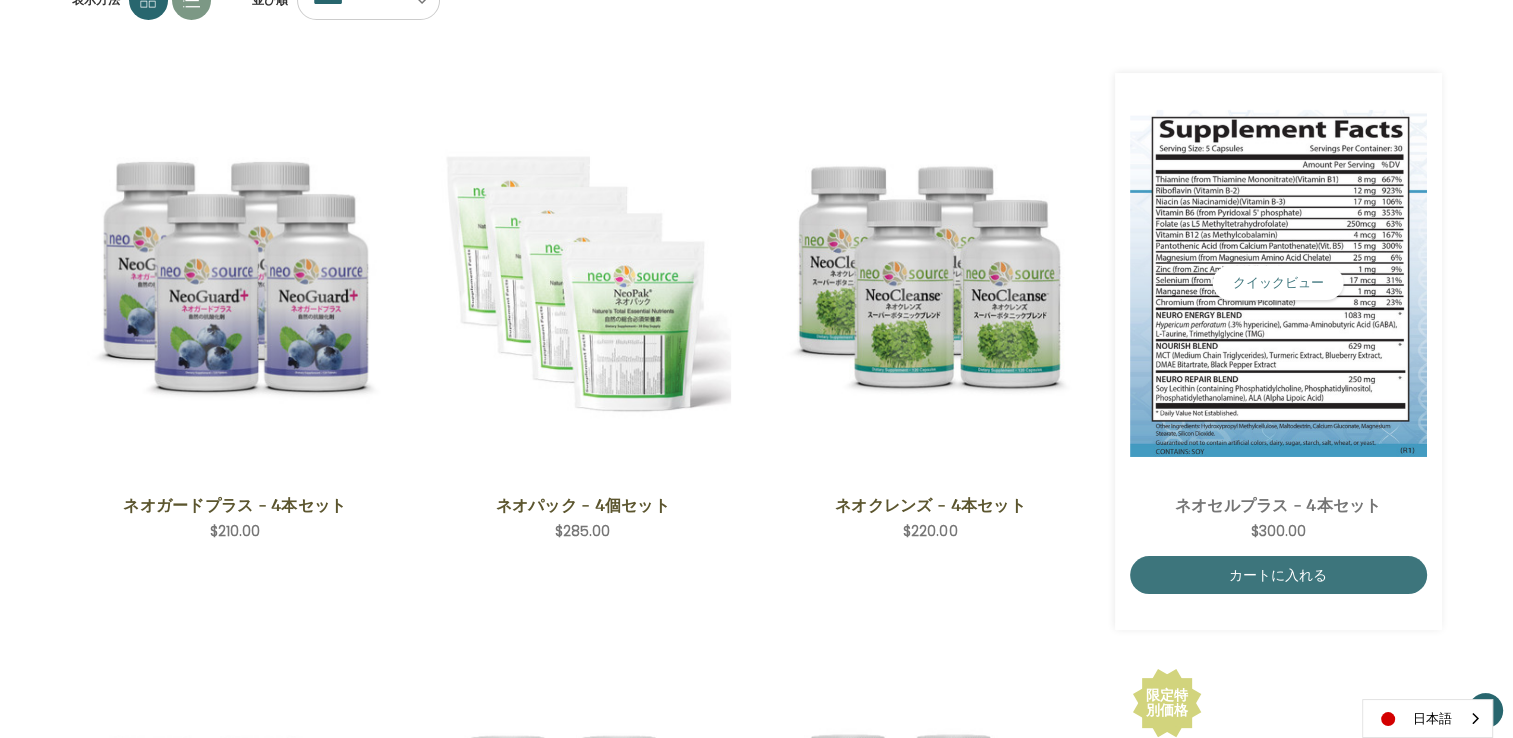click at bounding box center [1278, 283] 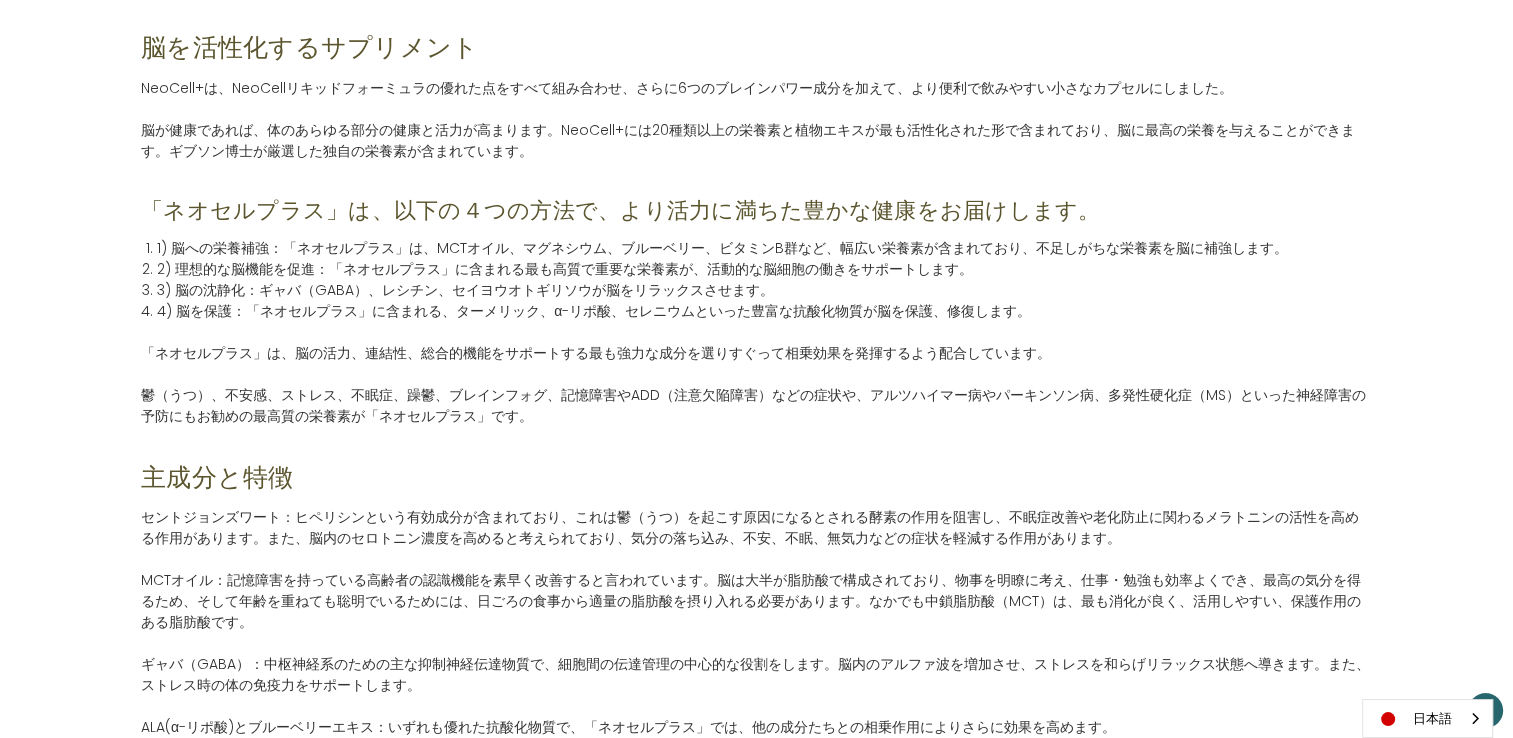scroll, scrollTop: 1079, scrollLeft: 0, axis: vertical 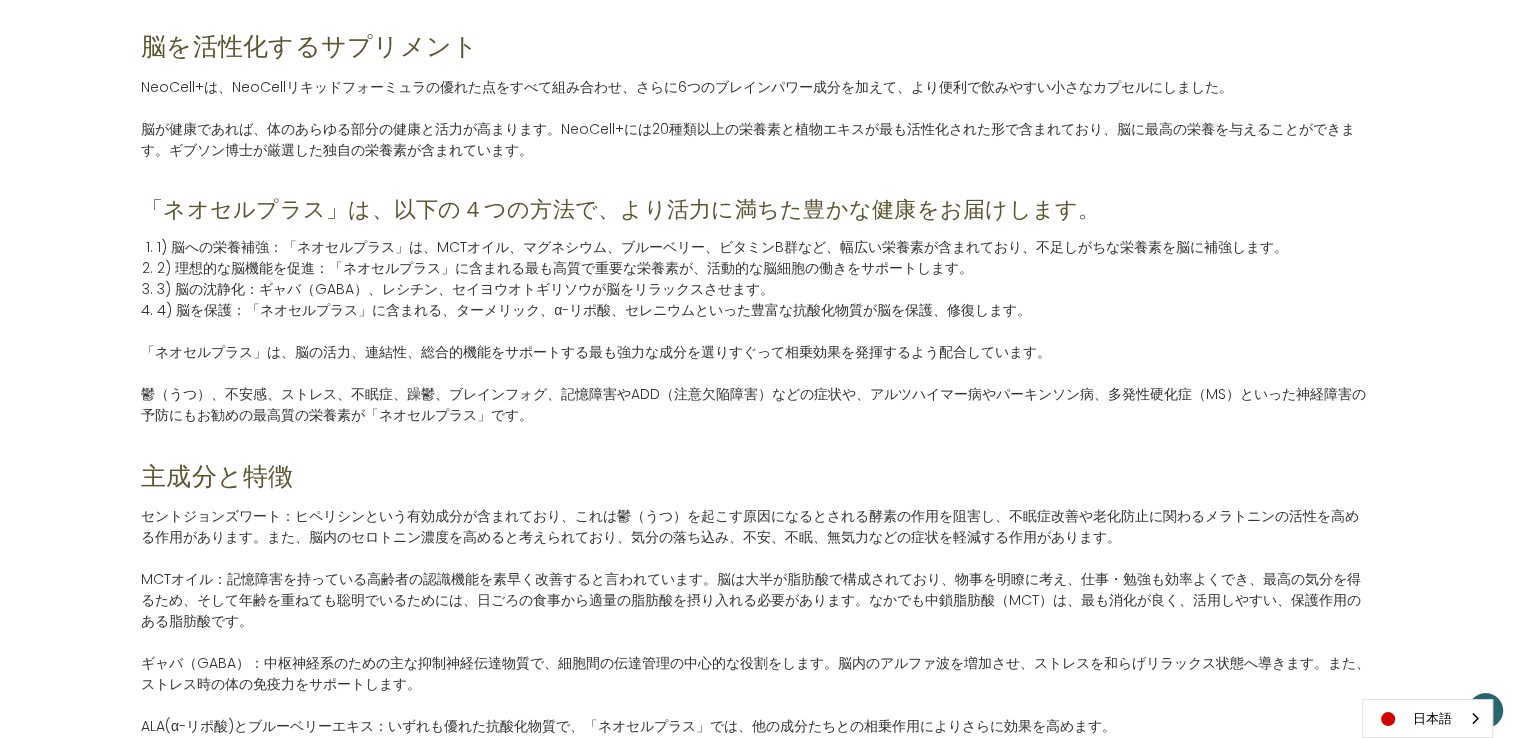 drag, startPoint x: 192, startPoint y: 397, endPoint x: 15, endPoint y: 354, distance: 182.14828 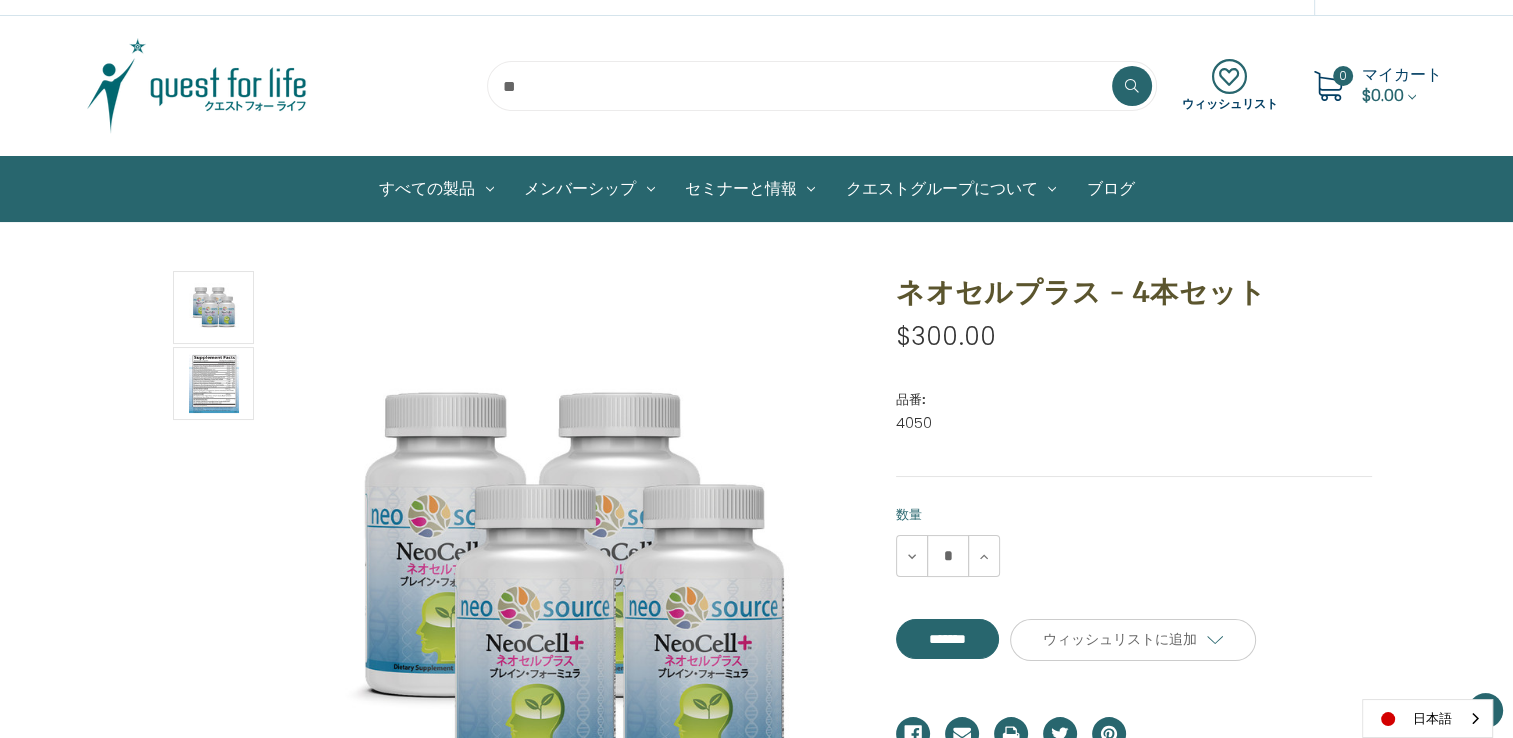 scroll, scrollTop: 0, scrollLeft: 0, axis: both 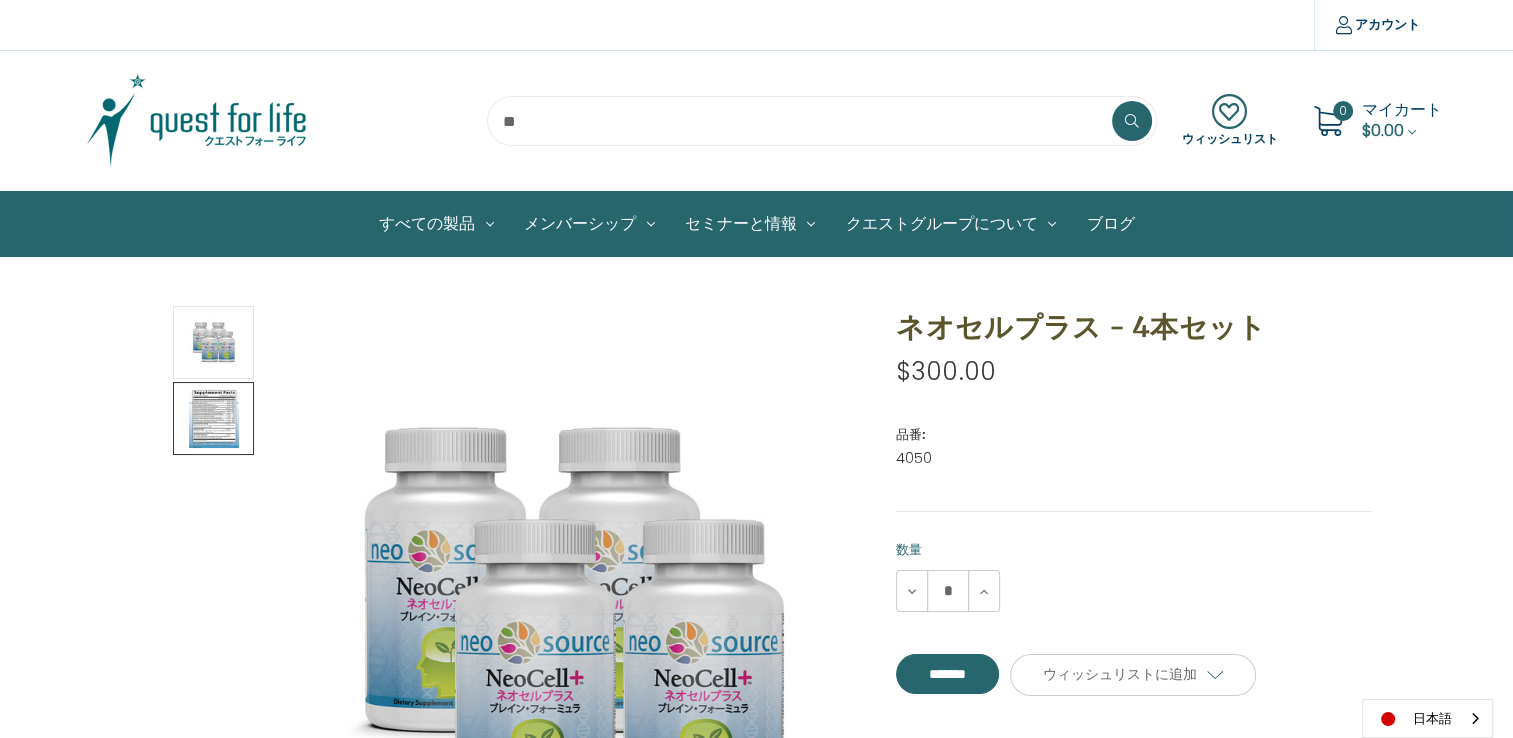 click at bounding box center [214, 418] 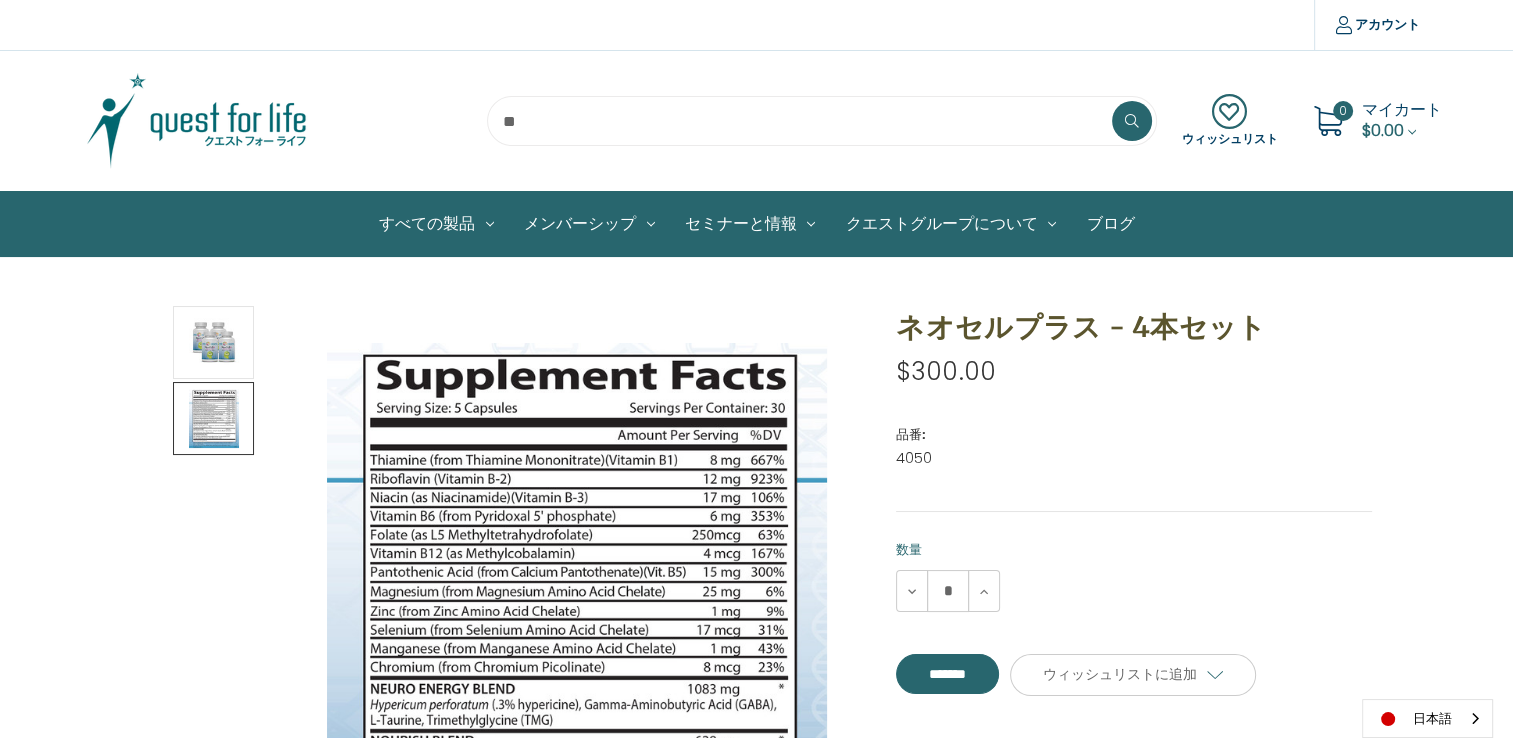click at bounding box center (214, 418) 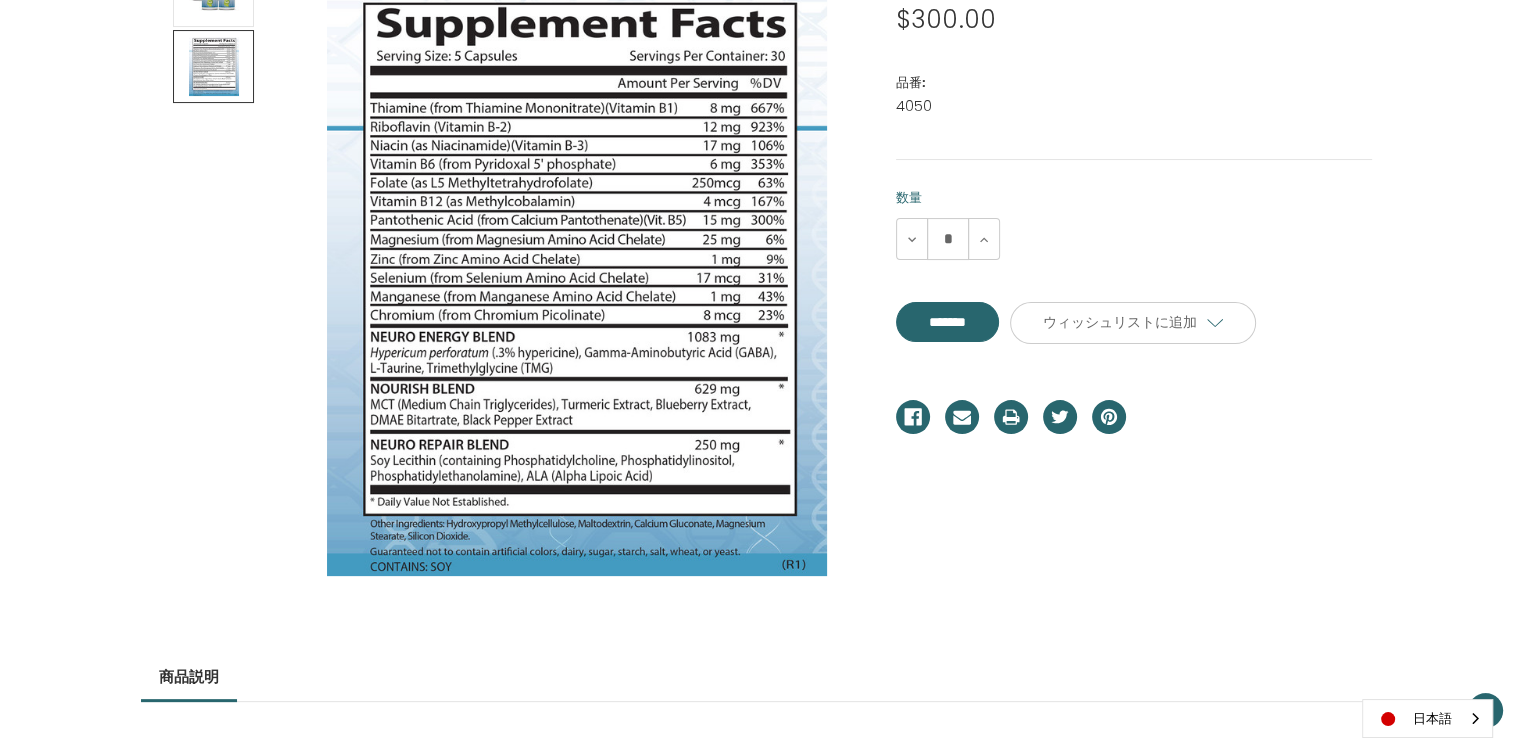 scroll, scrollTop: 352, scrollLeft: 0, axis: vertical 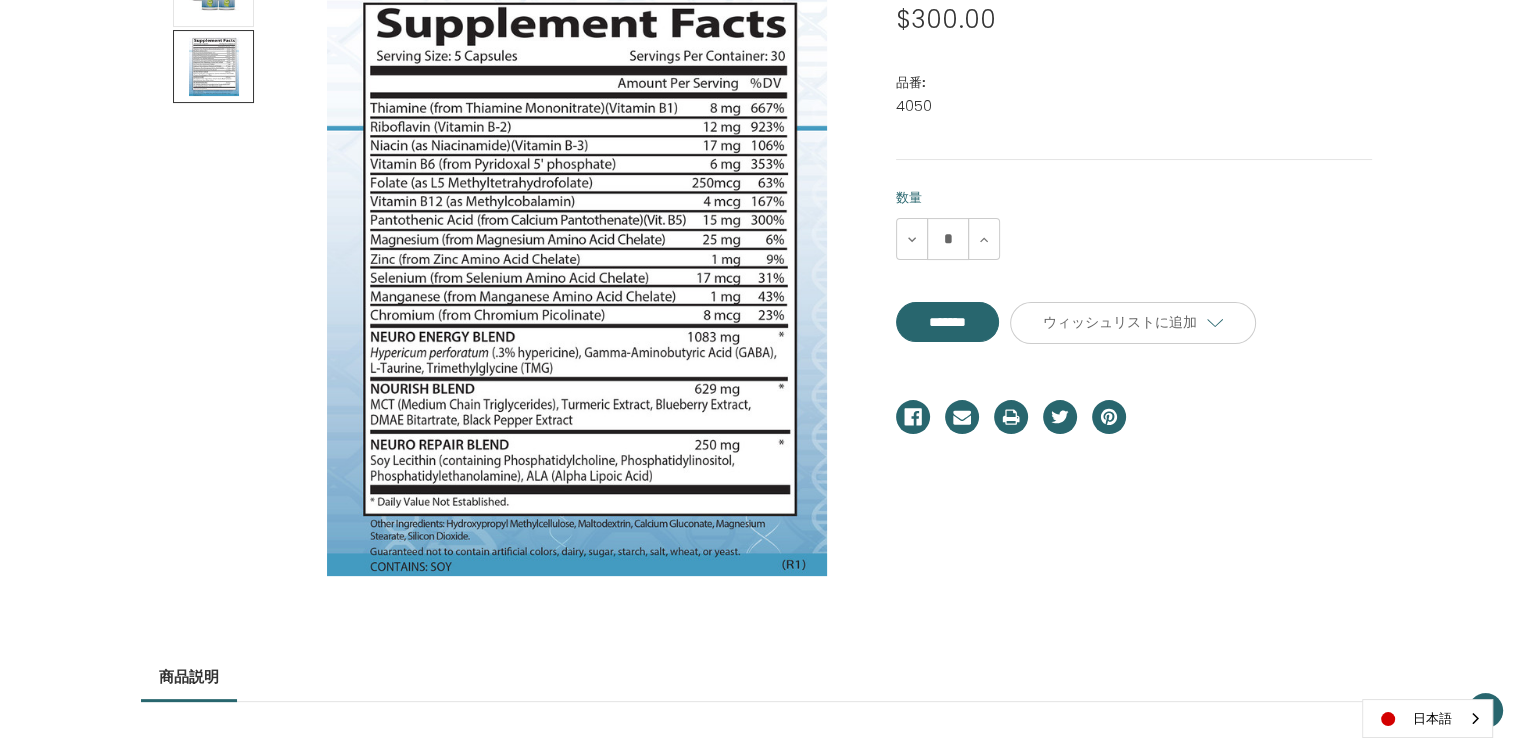 click on "ネオセルプラス - 4本セット
希望小売価格
通常価格：
特別価格：
$300.00" at bounding box center [756, 1319] 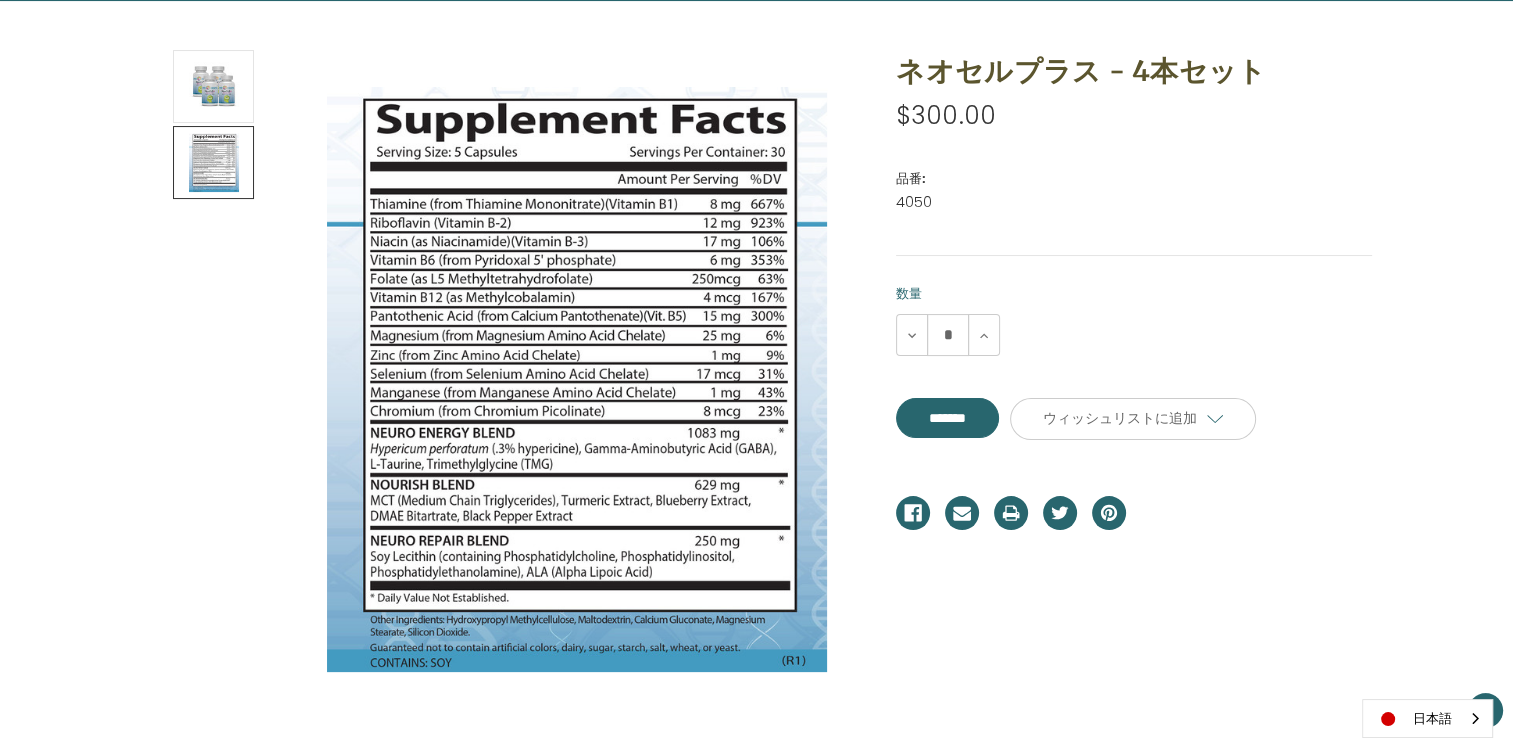 scroll, scrollTop: 270, scrollLeft: 0, axis: vertical 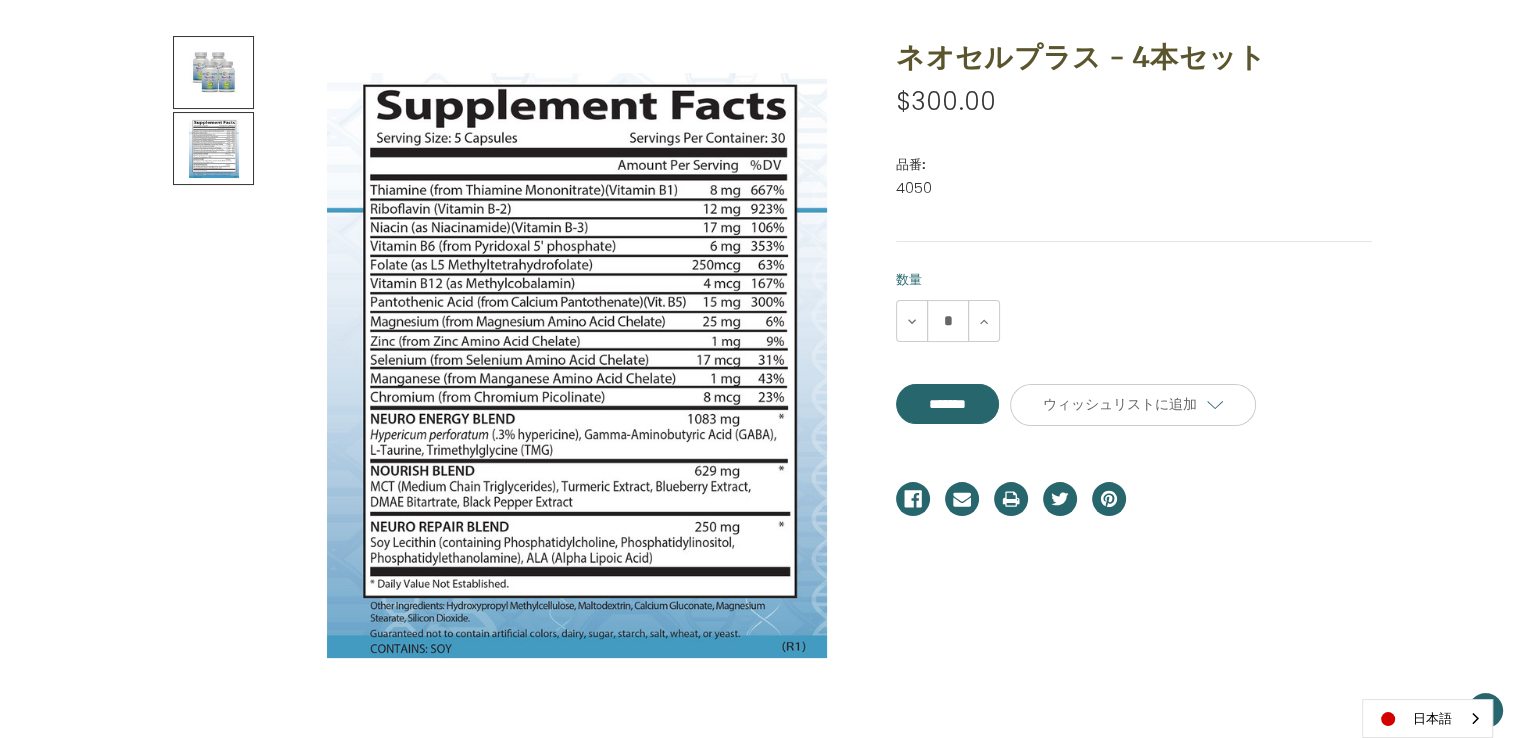 click at bounding box center (214, 72) 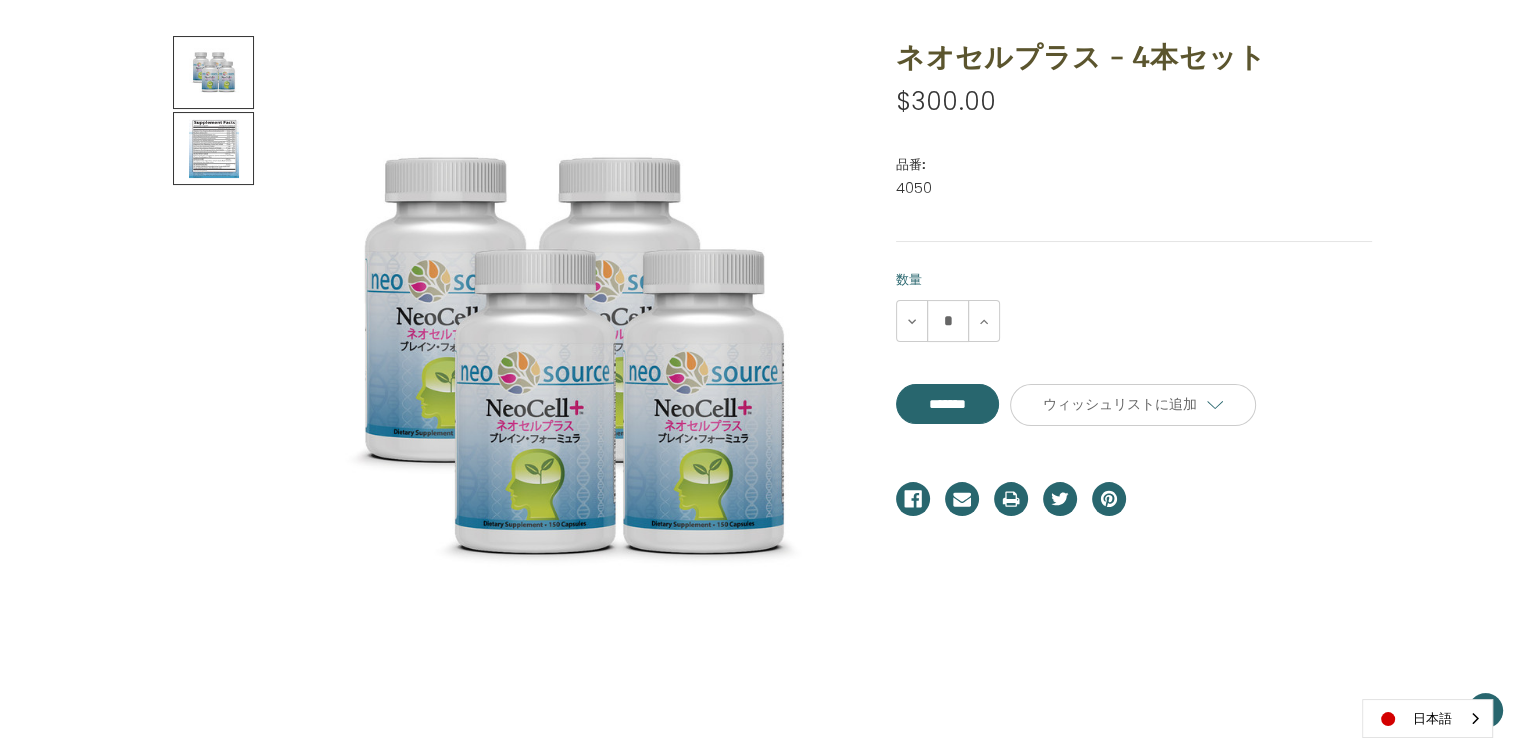 click at bounding box center (214, 148) 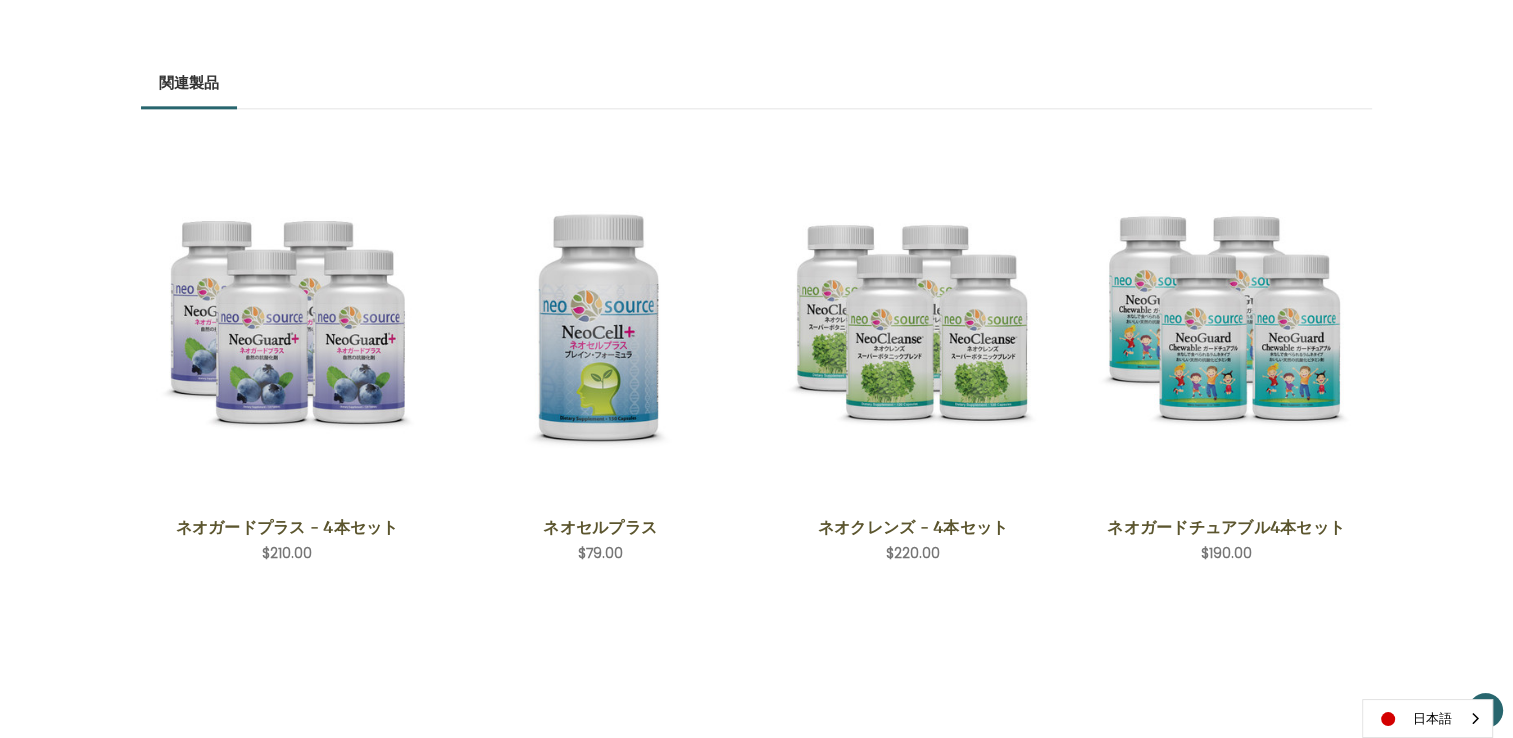 scroll, scrollTop: 2371, scrollLeft: 0, axis: vertical 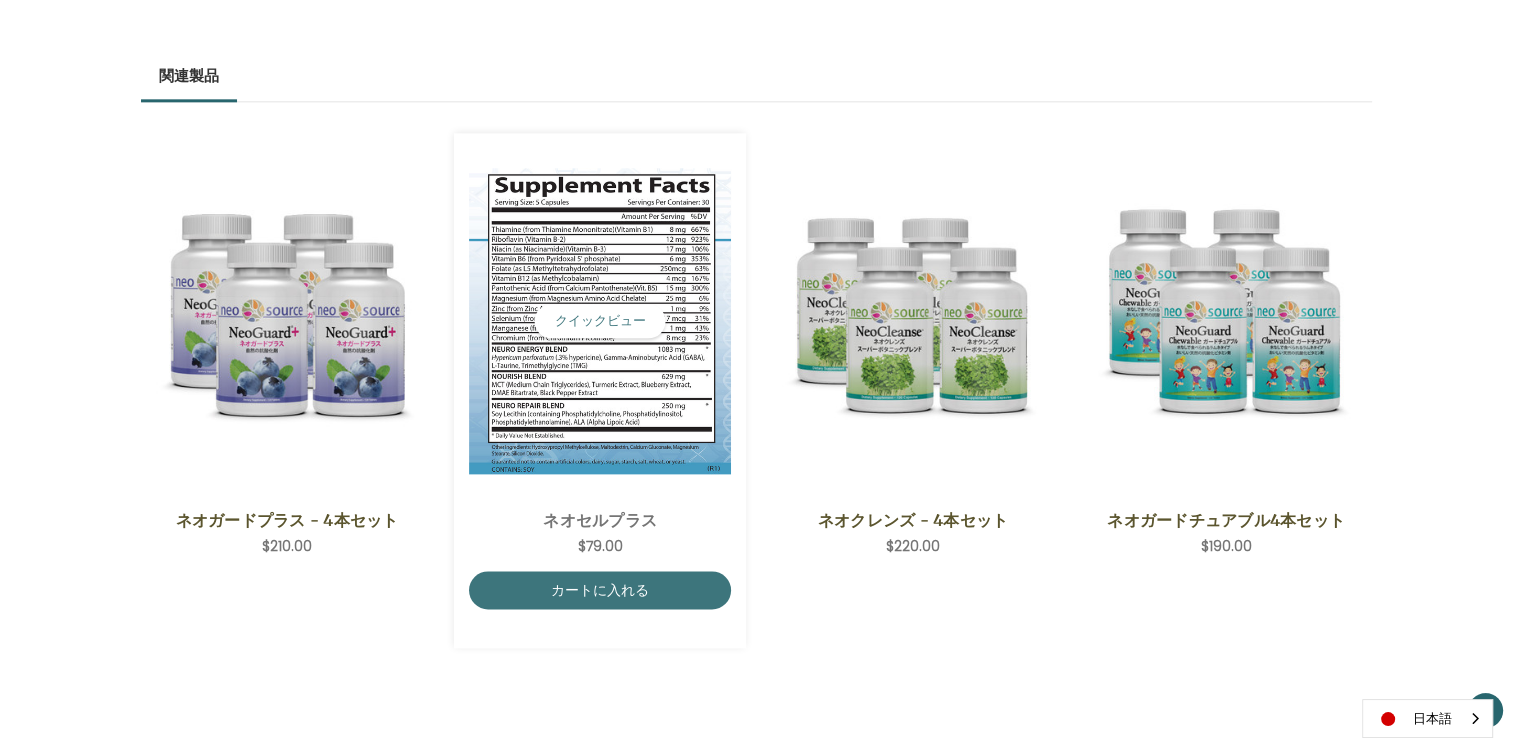 click at bounding box center [600, 321] 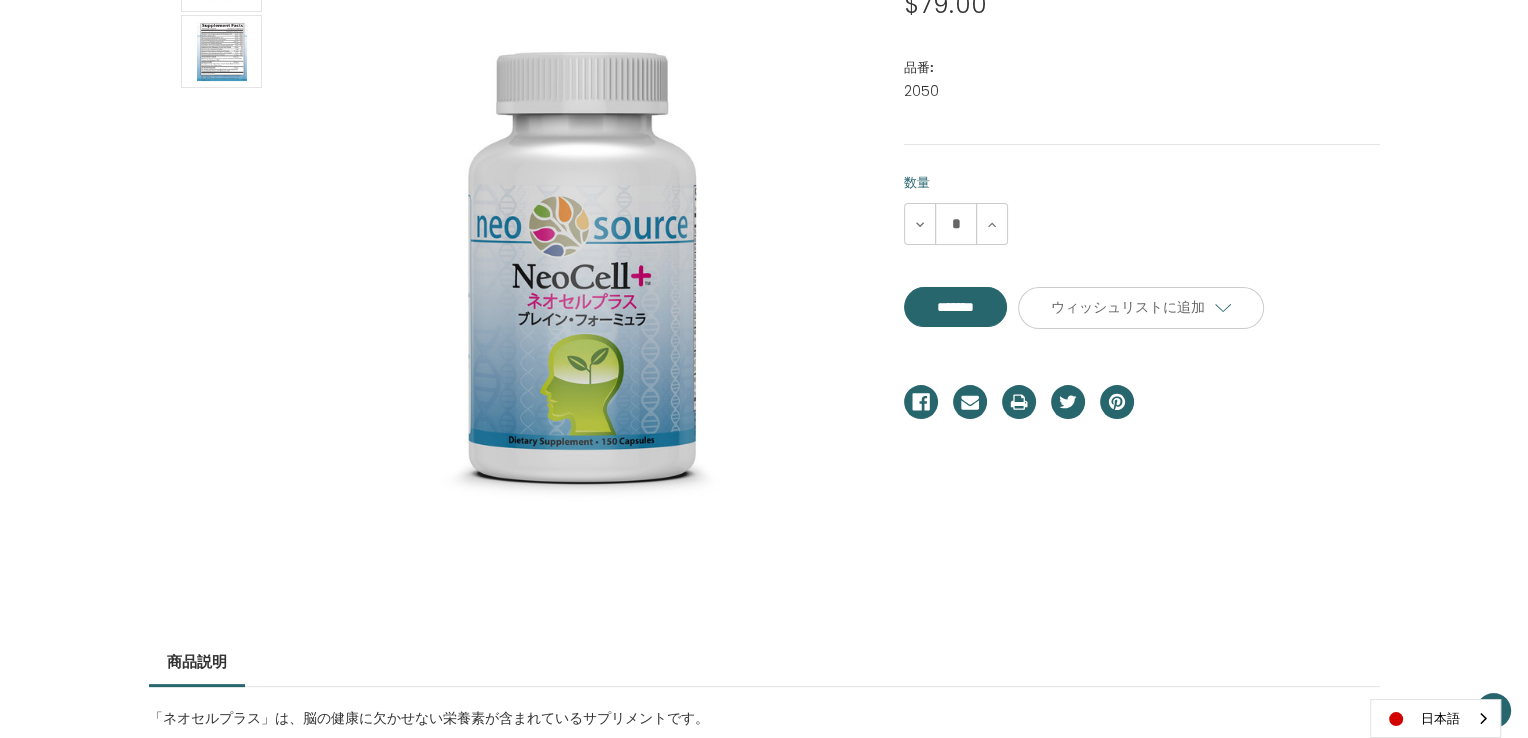 scroll, scrollTop: 368, scrollLeft: 0, axis: vertical 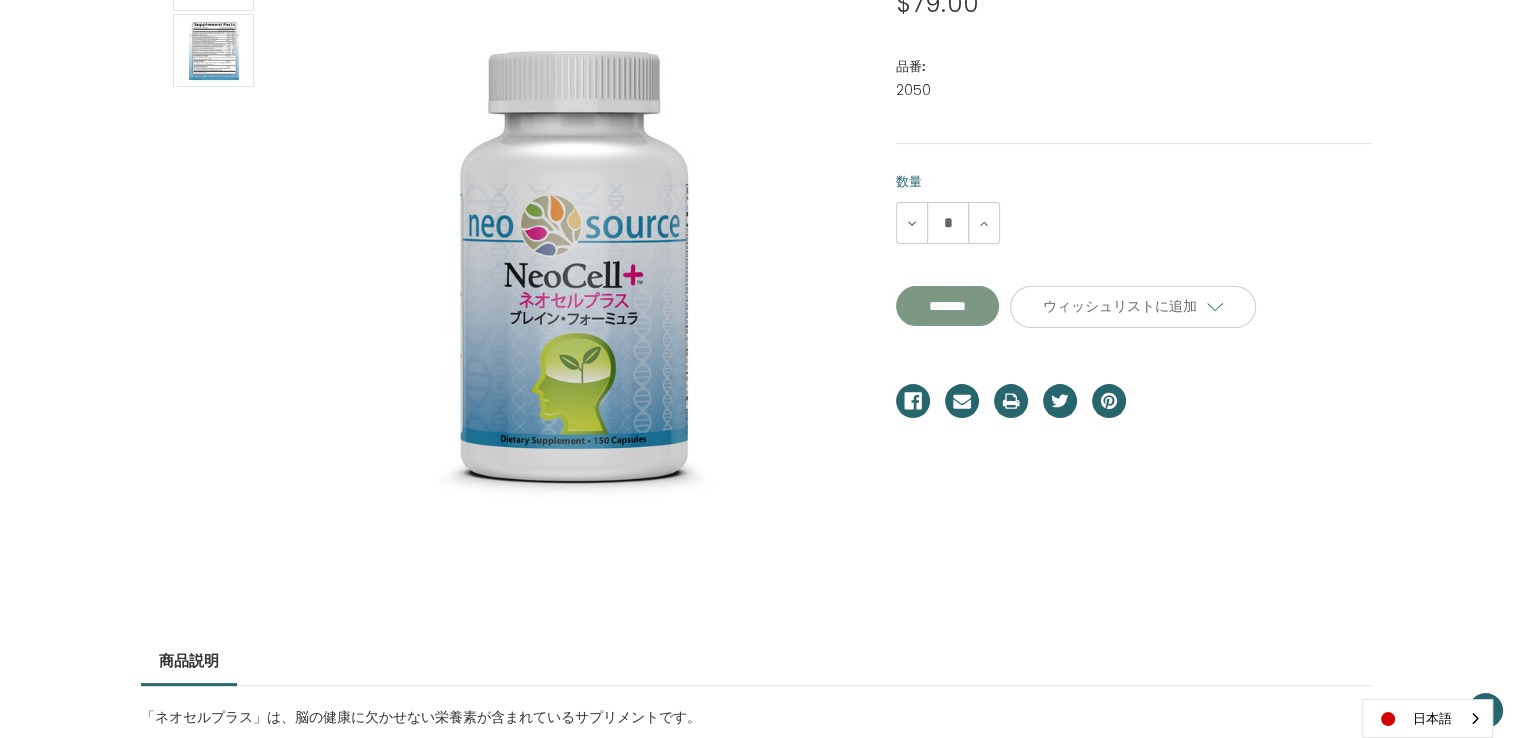 click on "**********" at bounding box center [947, 306] 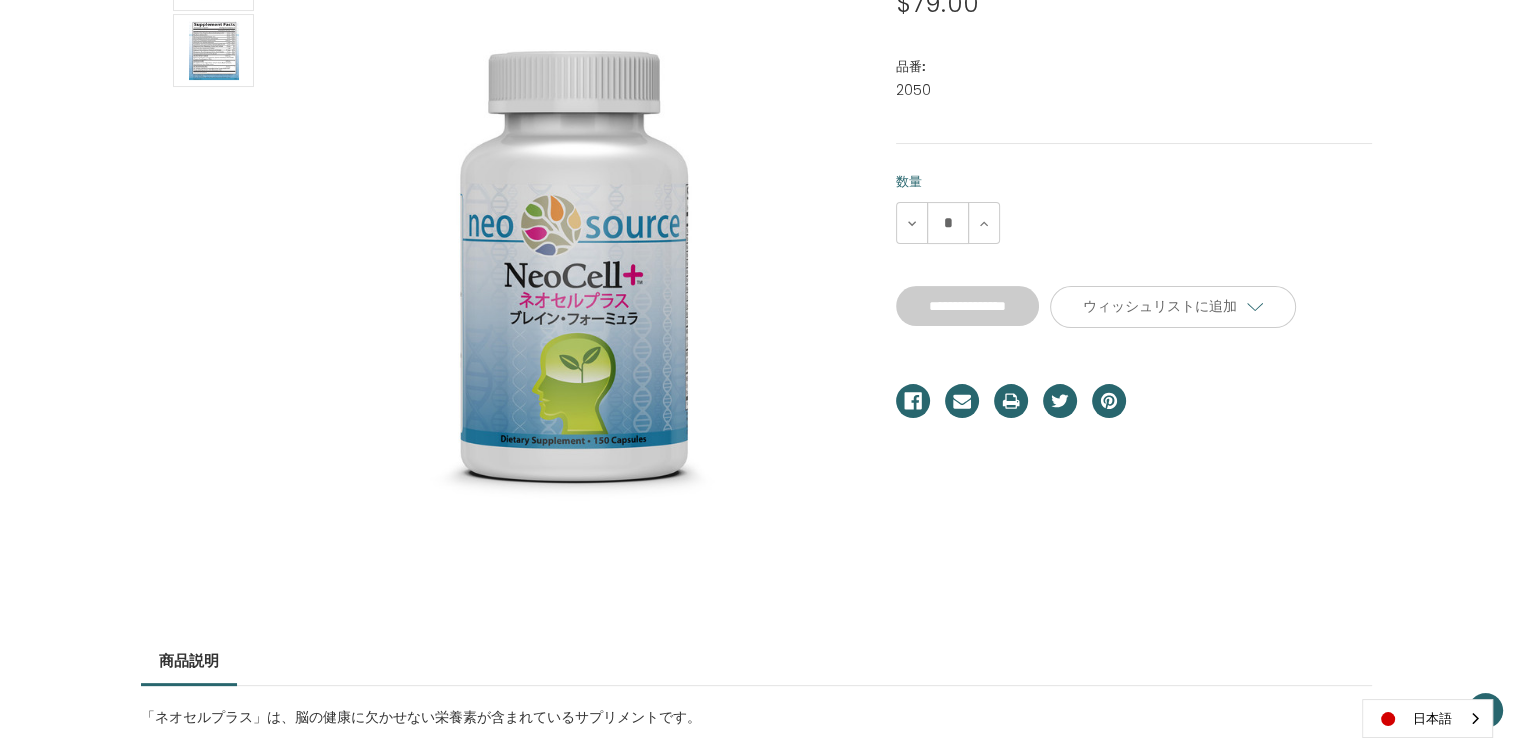 type on "*******" 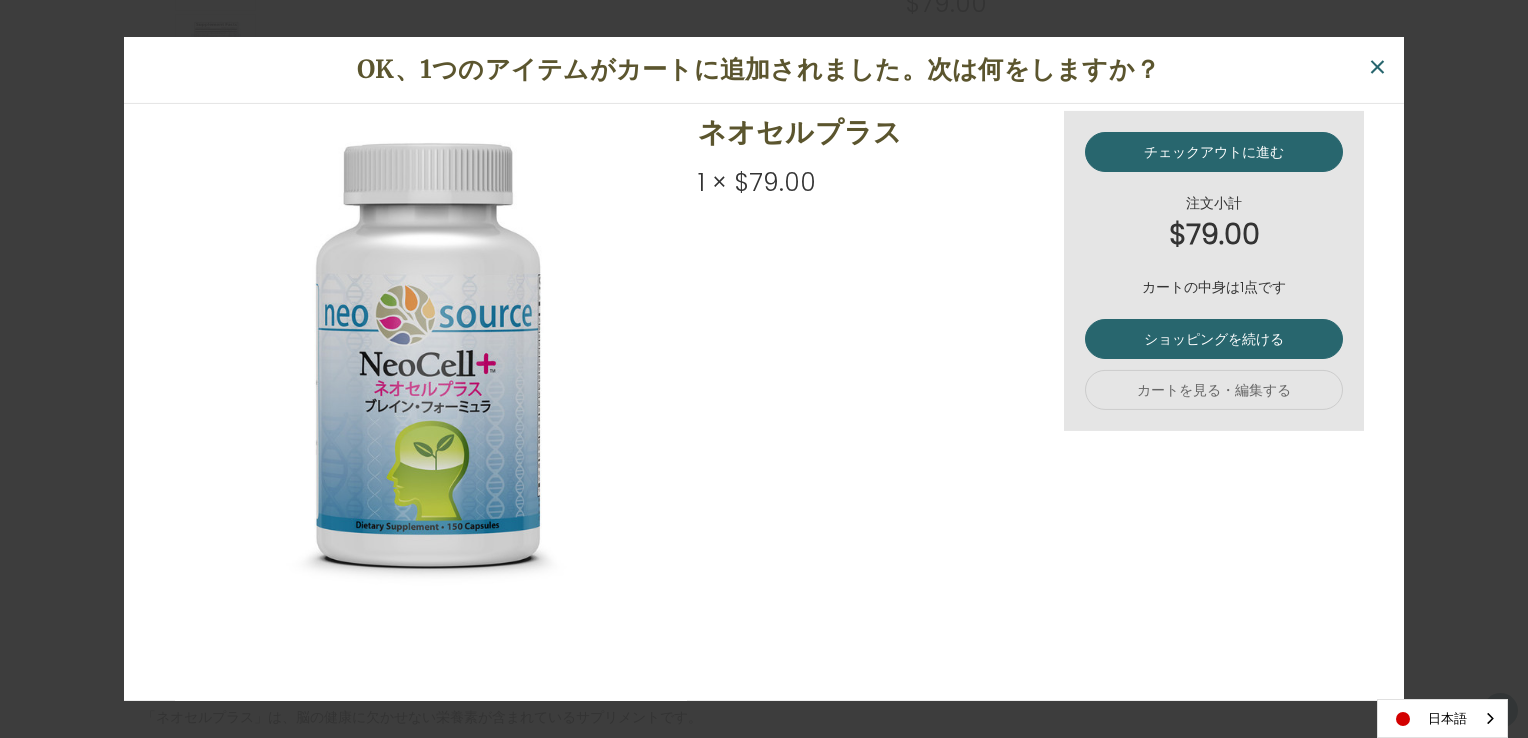 scroll, scrollTop: 0, scrollLeft: 0, axis: both 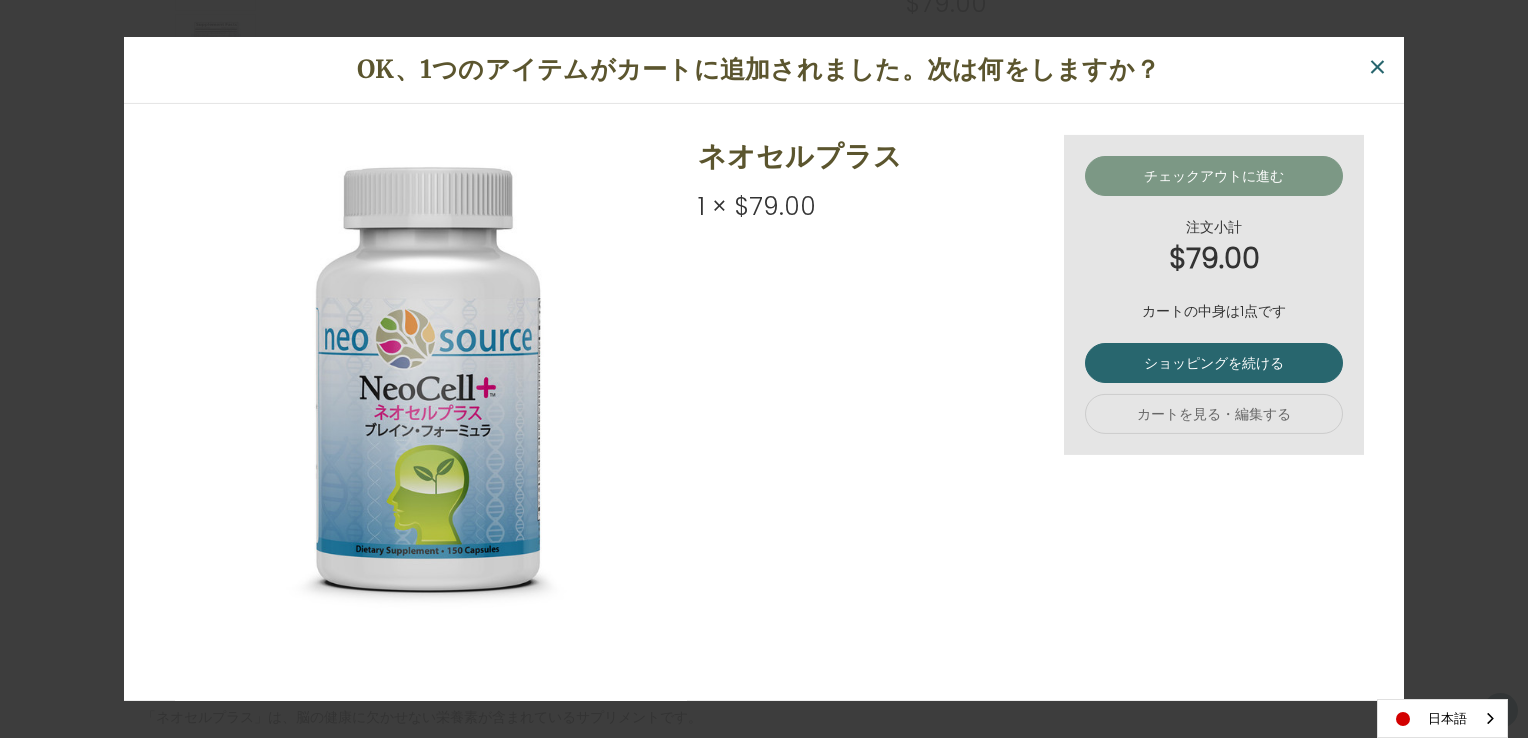 click on "チェックアウトに進む" at bounding box center (1214, 176) 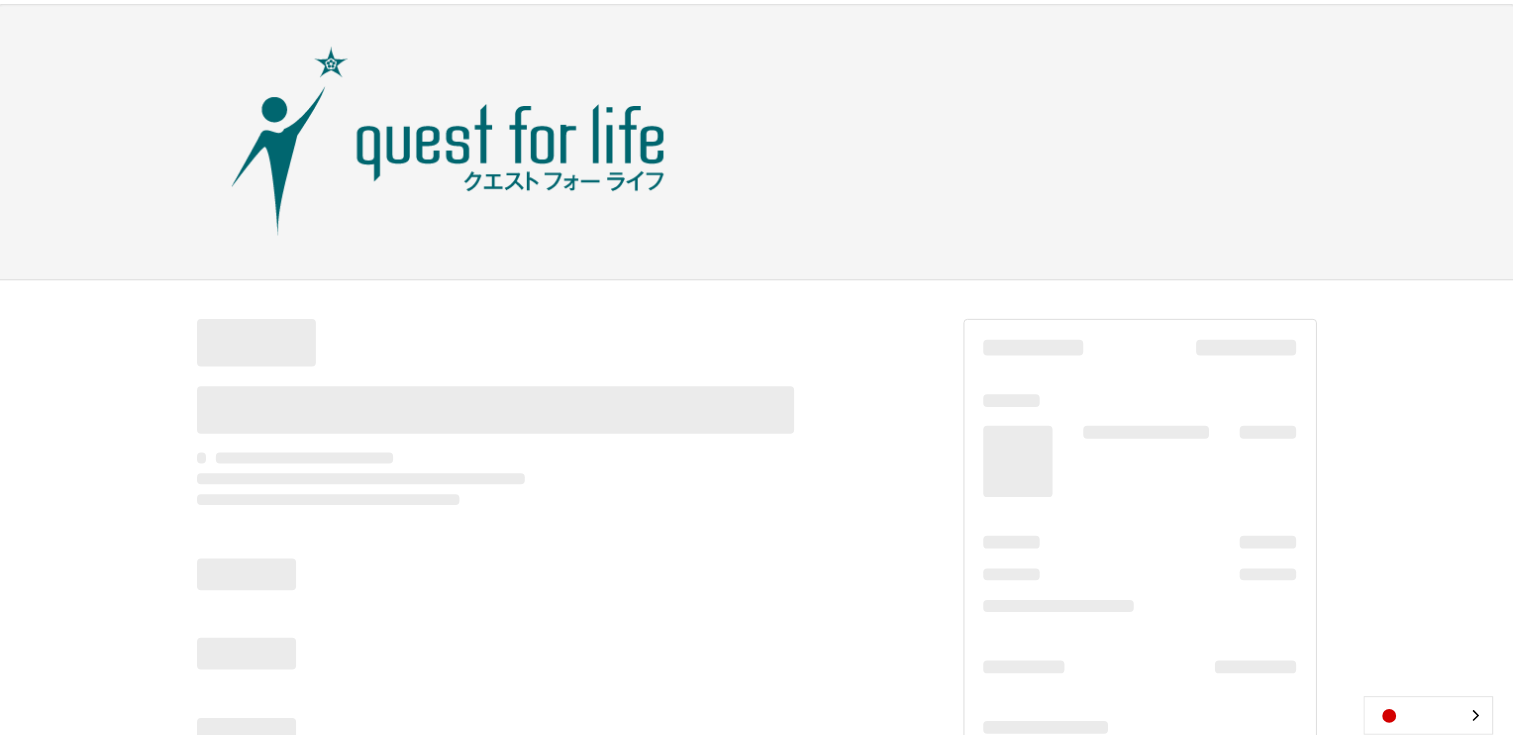 scroll, scrollTop: 0, scrollLeft: 0, axis: both 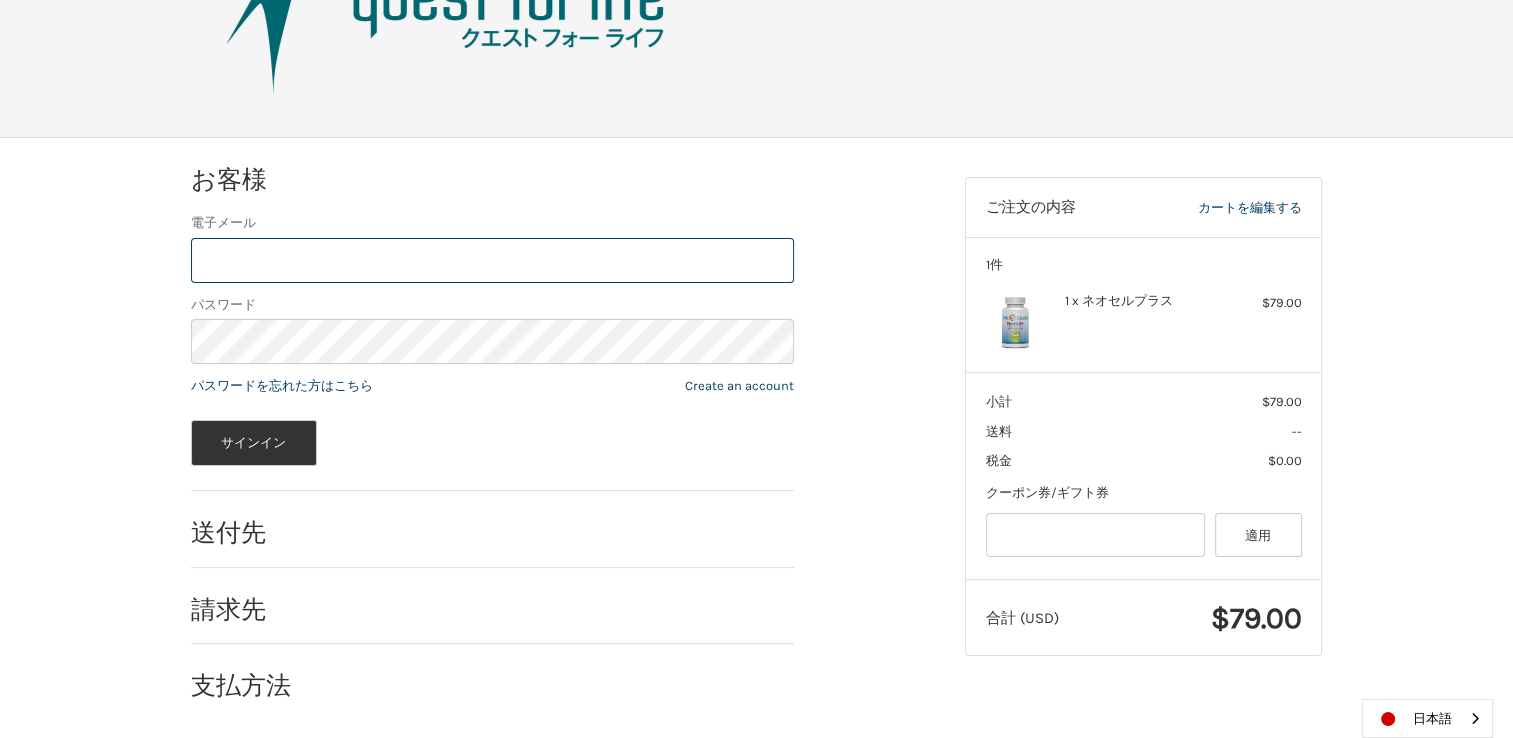 click on "電子メール" at bounding box center [492, 260] 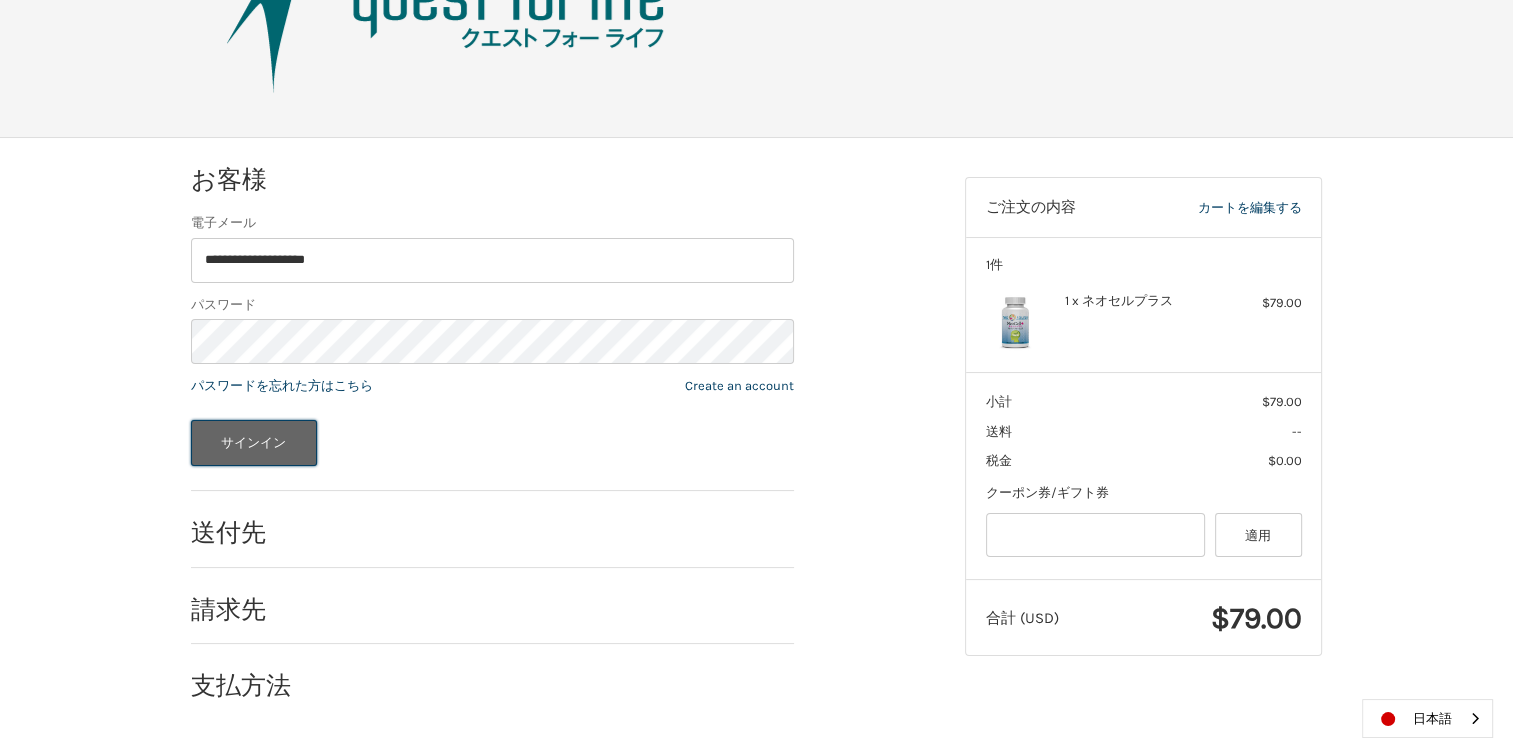 click on "サインイン" at bounding box center (254, 443) 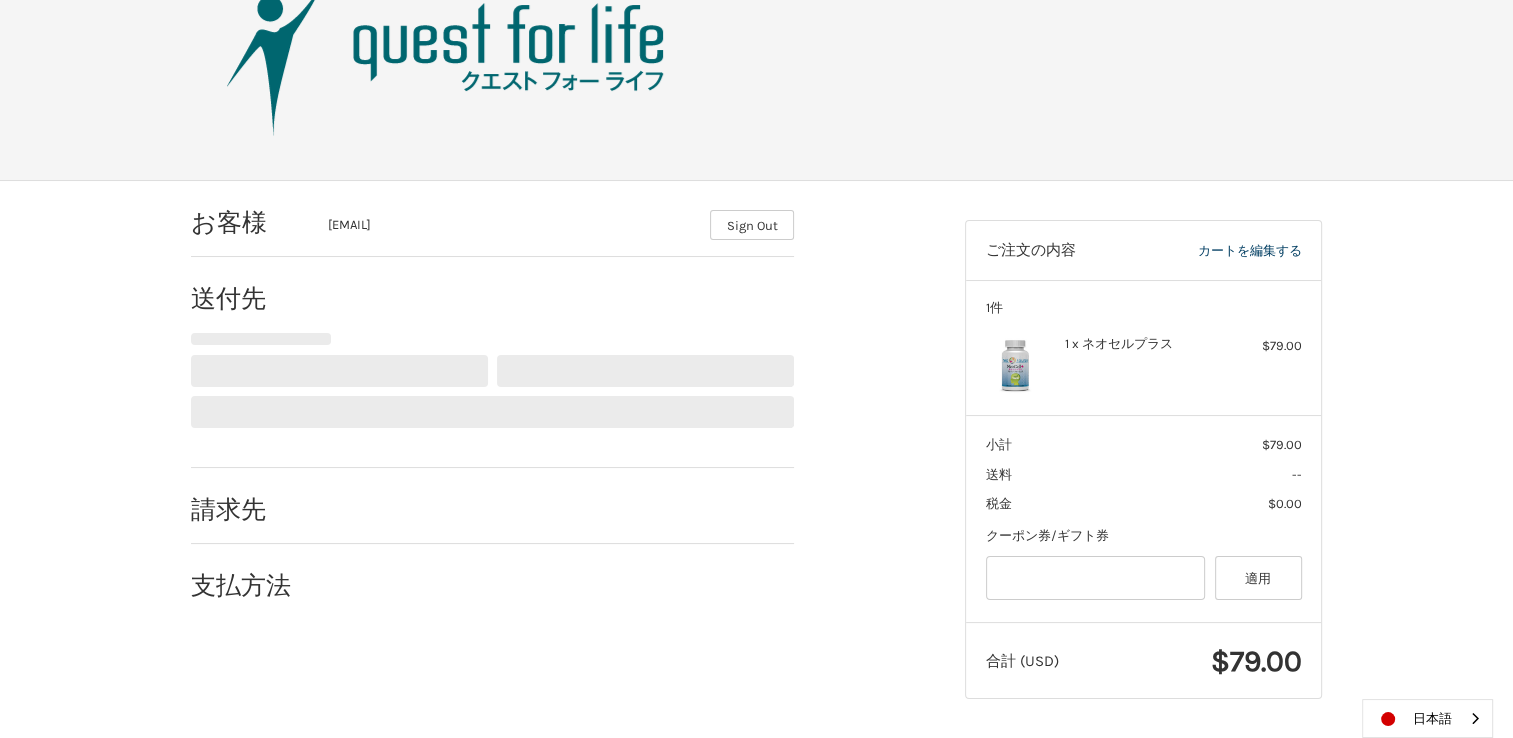 scroll, scrollTop: 96, scrollLeft: 0, axis: vertical 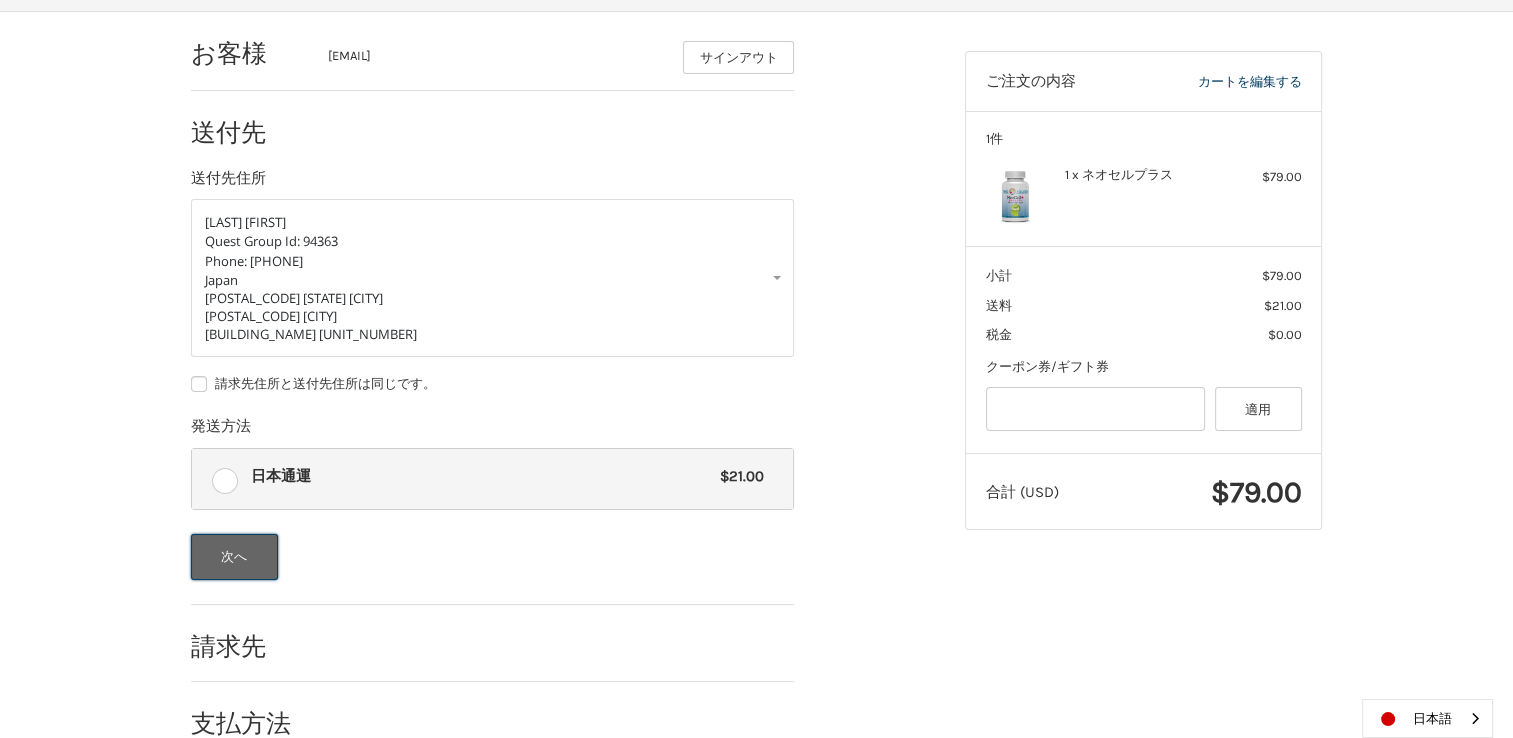 click on "次へ" at bounding box center [234, 557] 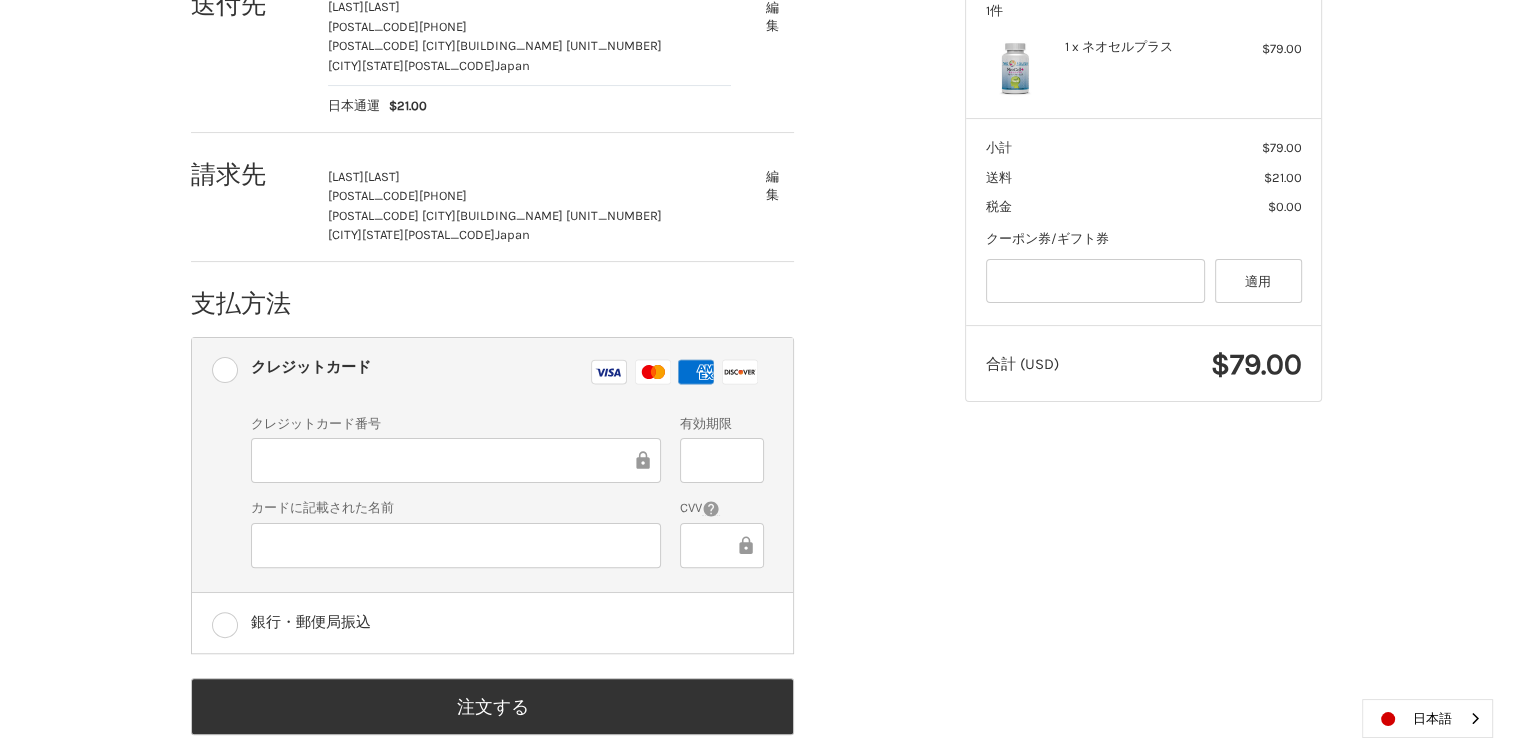 scroll, scrollTop: 436, scrollLeft: 0, axis: vertical 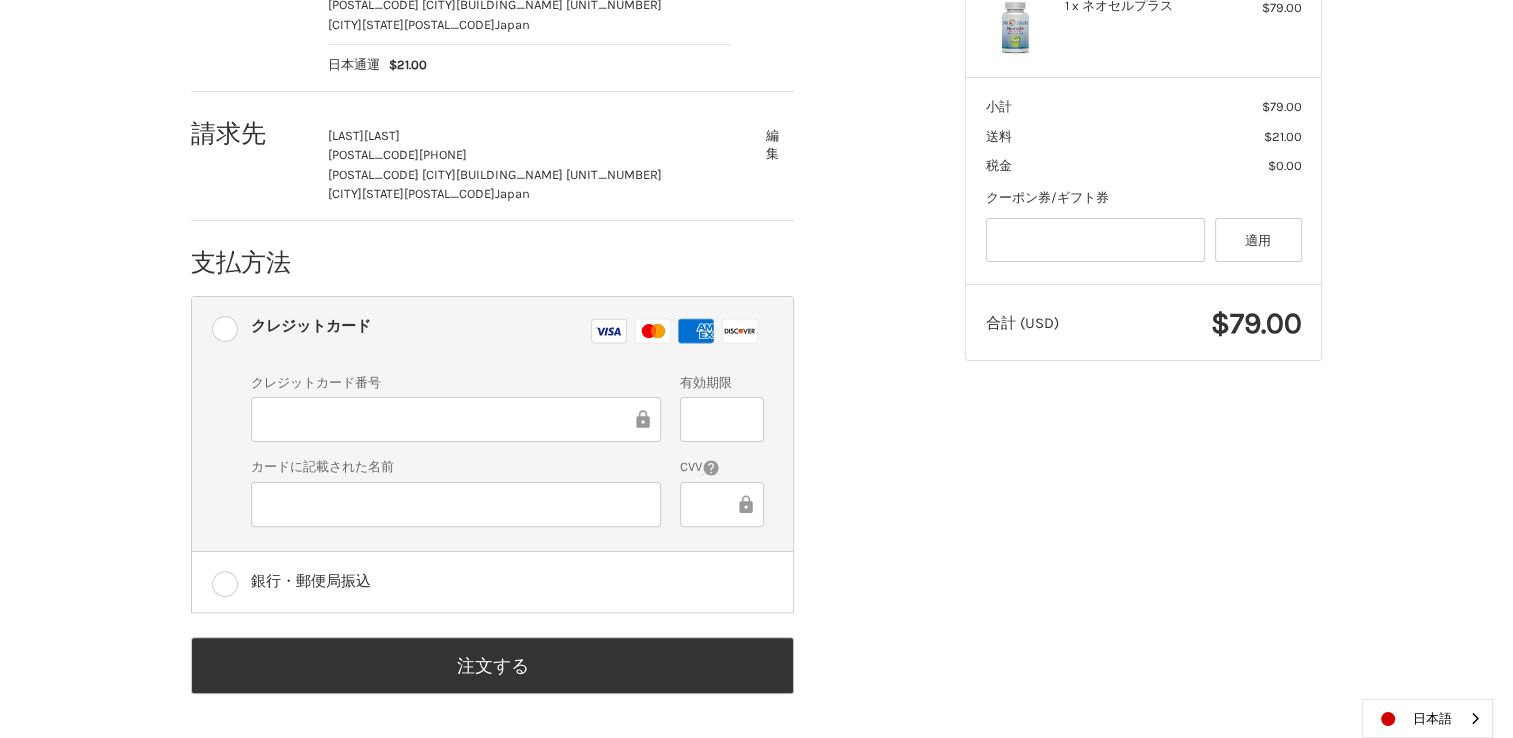 click at bounding box center [456, 419] 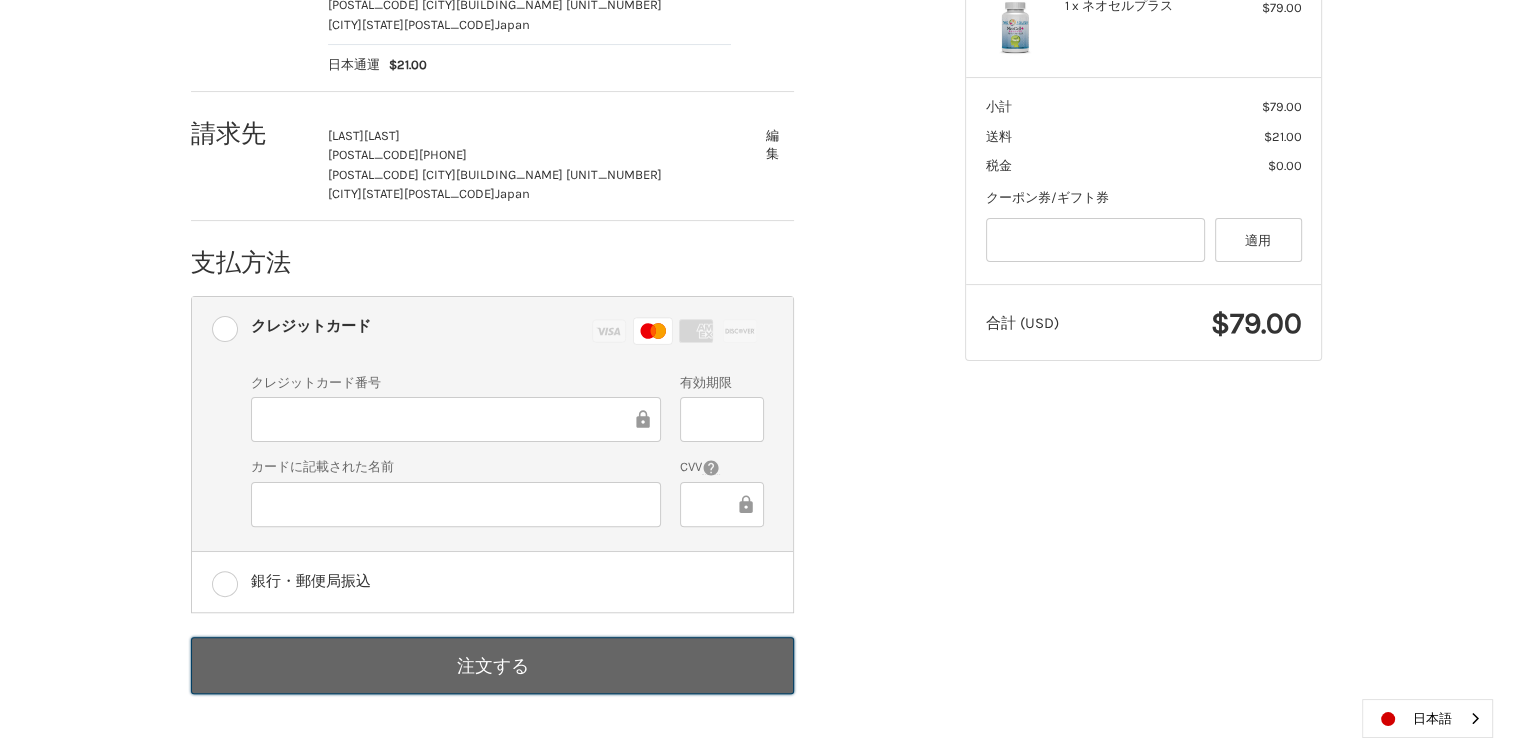 click on "注文する" at bounding box center (492, 665) 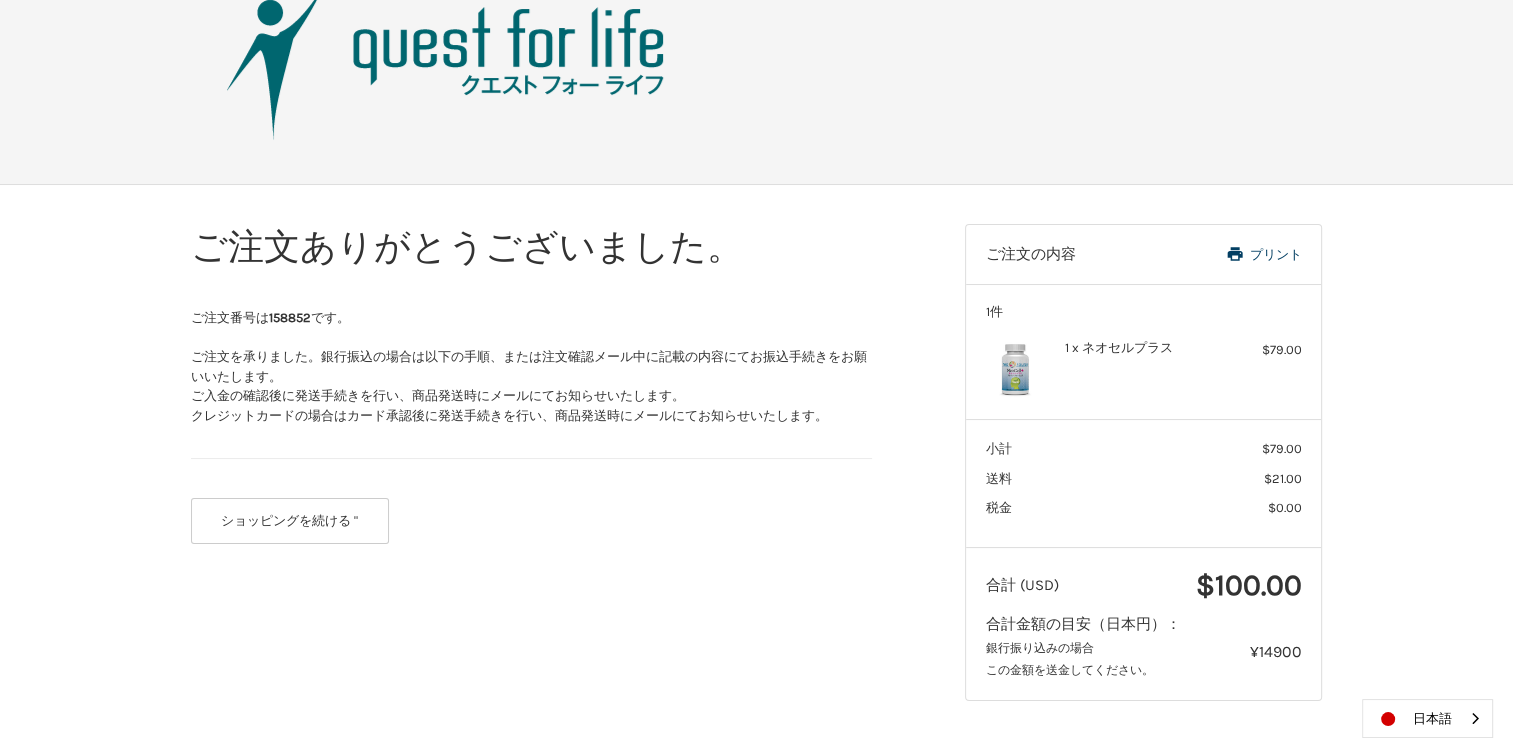 scroll, scrollTop: 0, scrollLeft: 0, axis: both 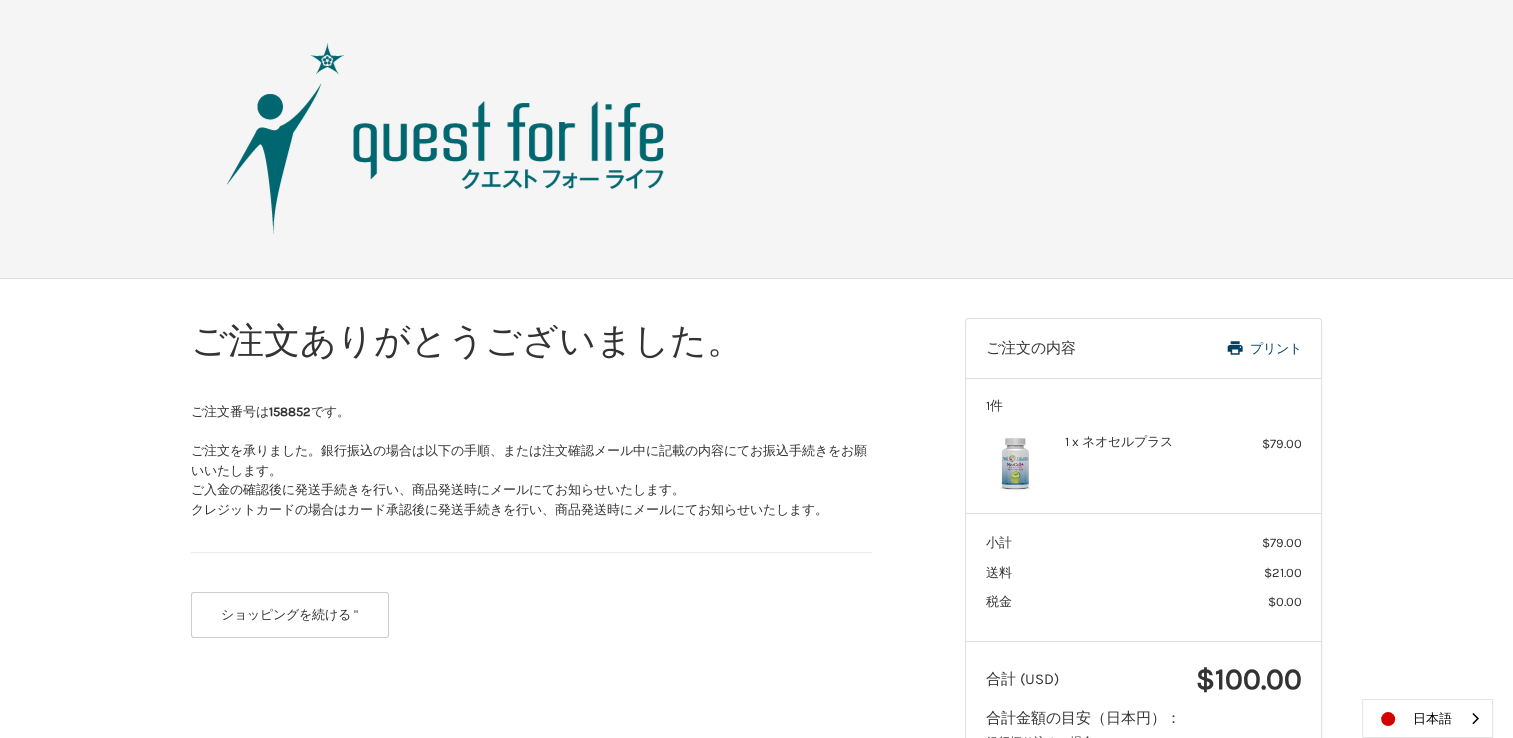 click at bounding box center (446, 139) 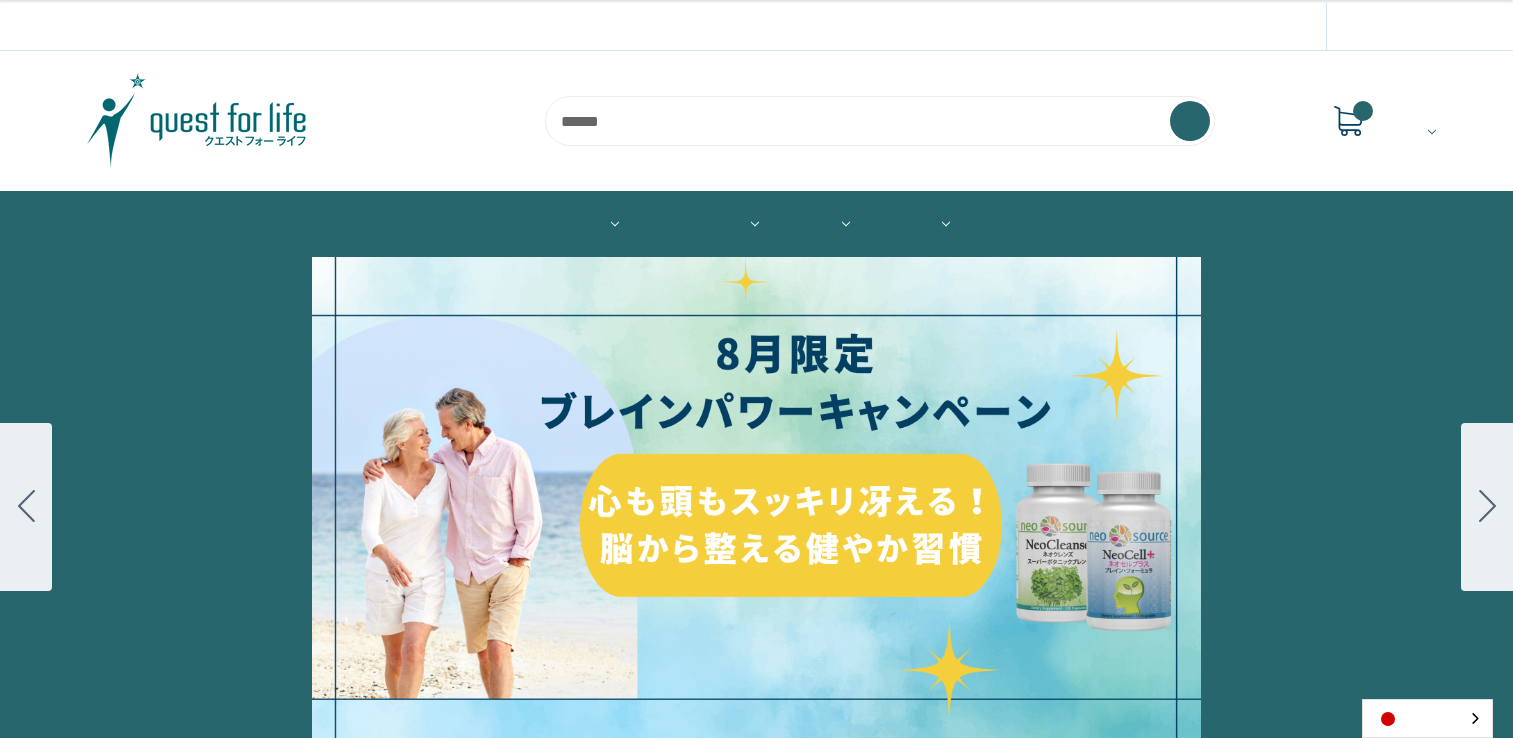 scroll, scrollTop: 0, scrollLeft: 0, axis: both 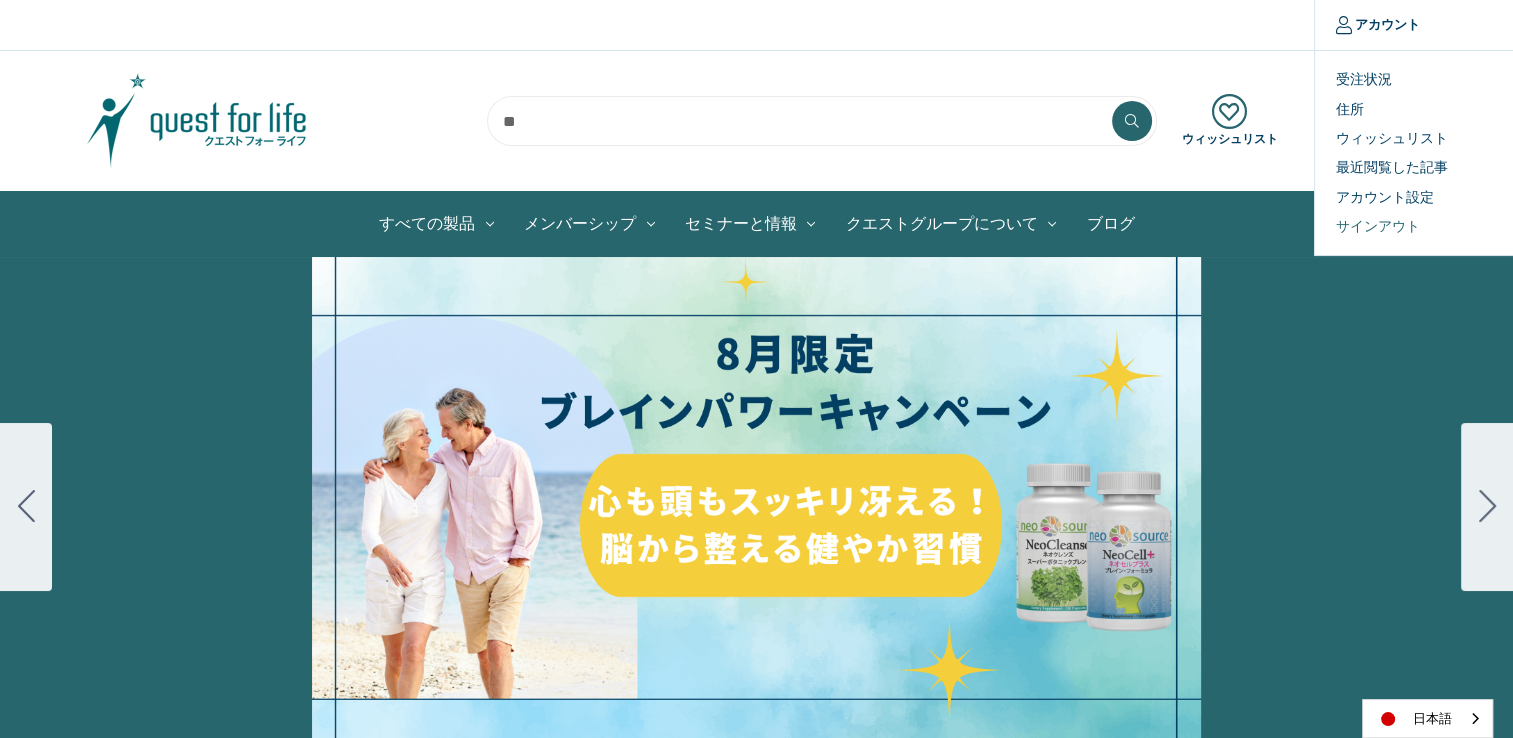 click on "サインアウト" at bounding box center (1414, 226) 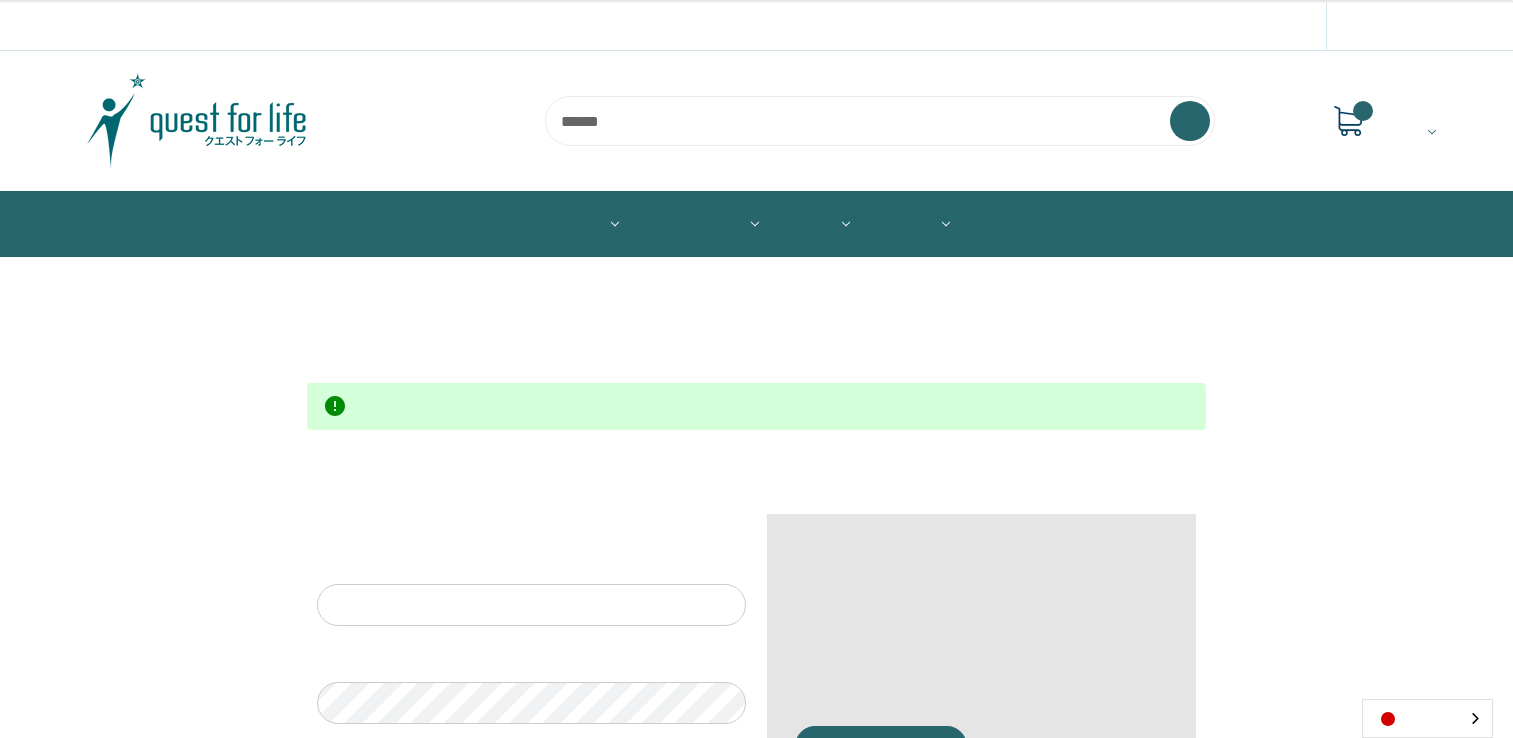 scroll, scrollTop: 0, scrollLeft: 0, axis: both 